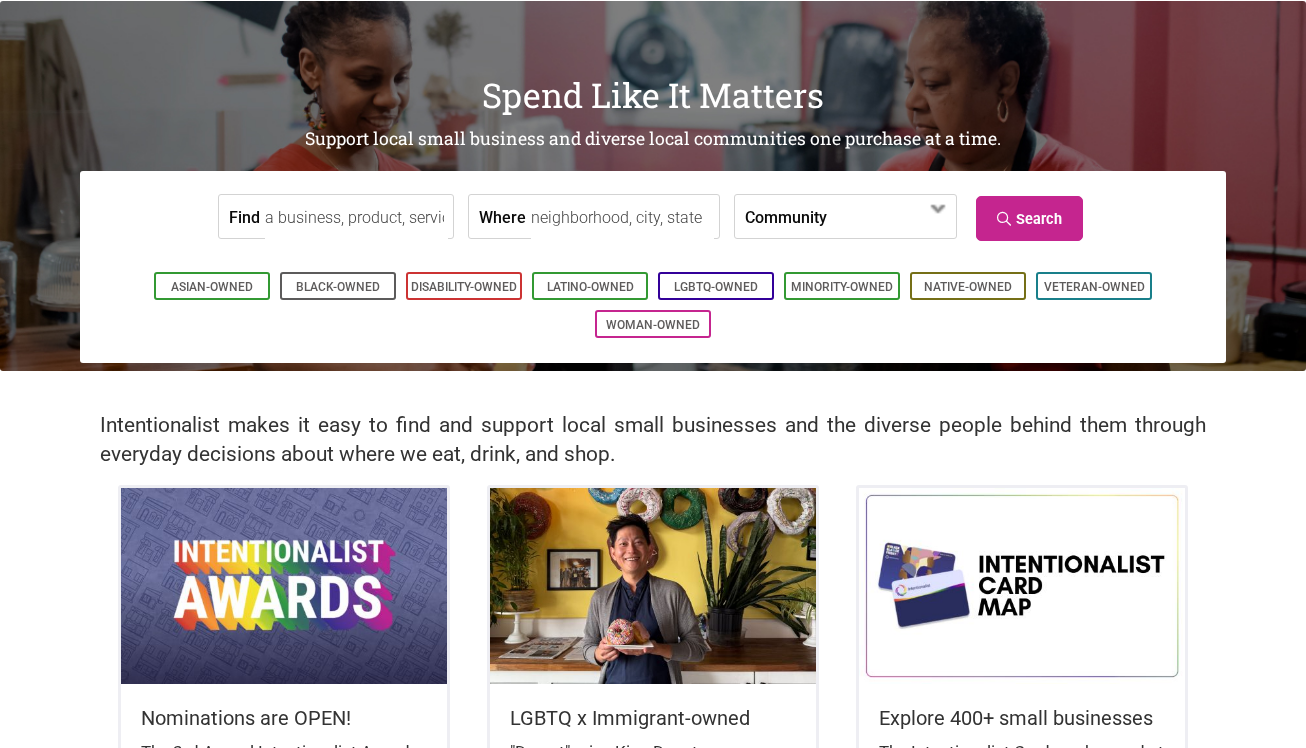 scroll, scrollTop: 95, scrollLeft: 0, axis: vertical 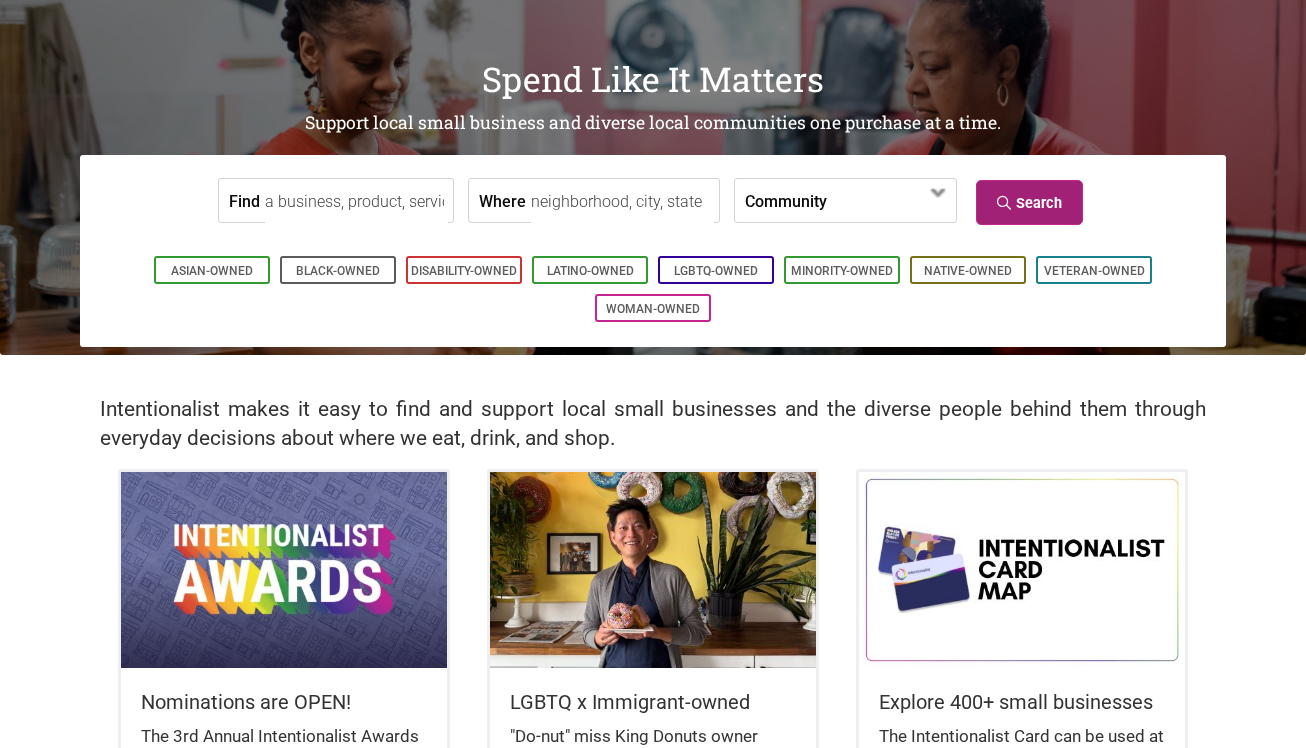 click on "Search" at bounding box center [1029, 202] 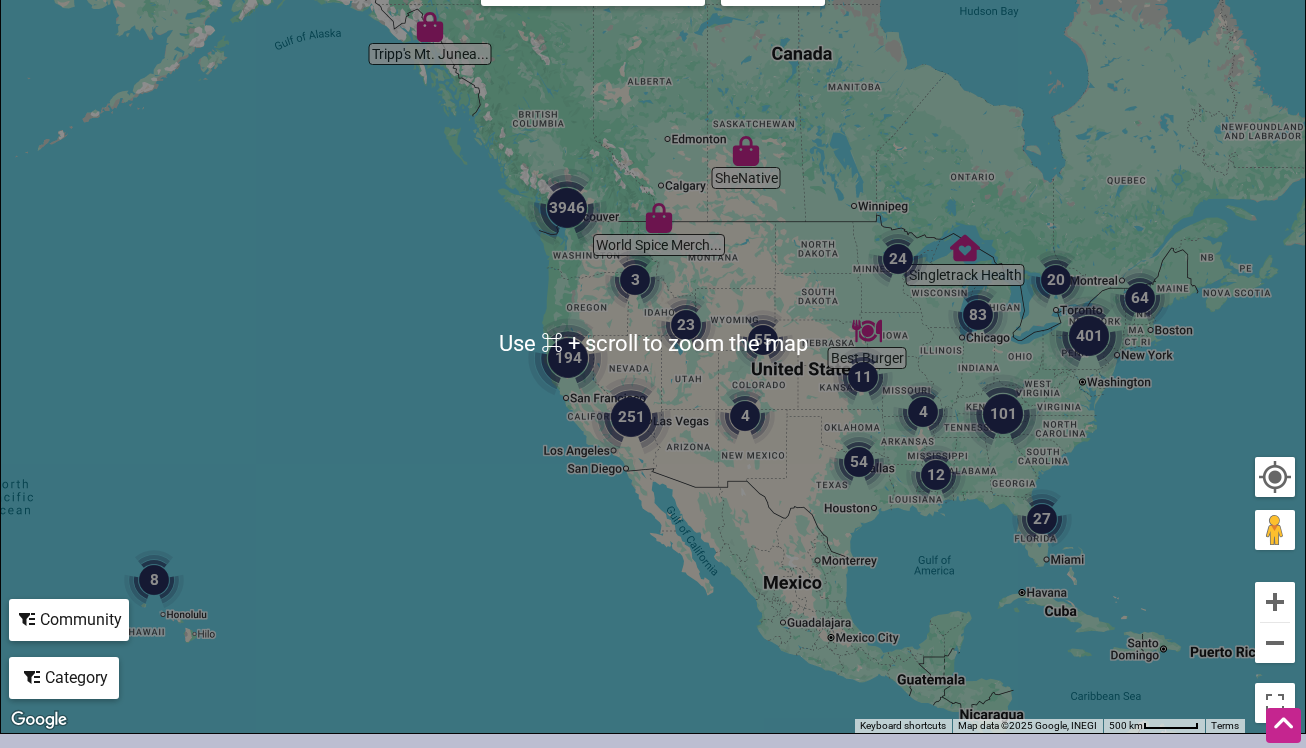 scroll, scrollTop: 357, scrollLeft: 0, axis: vertical 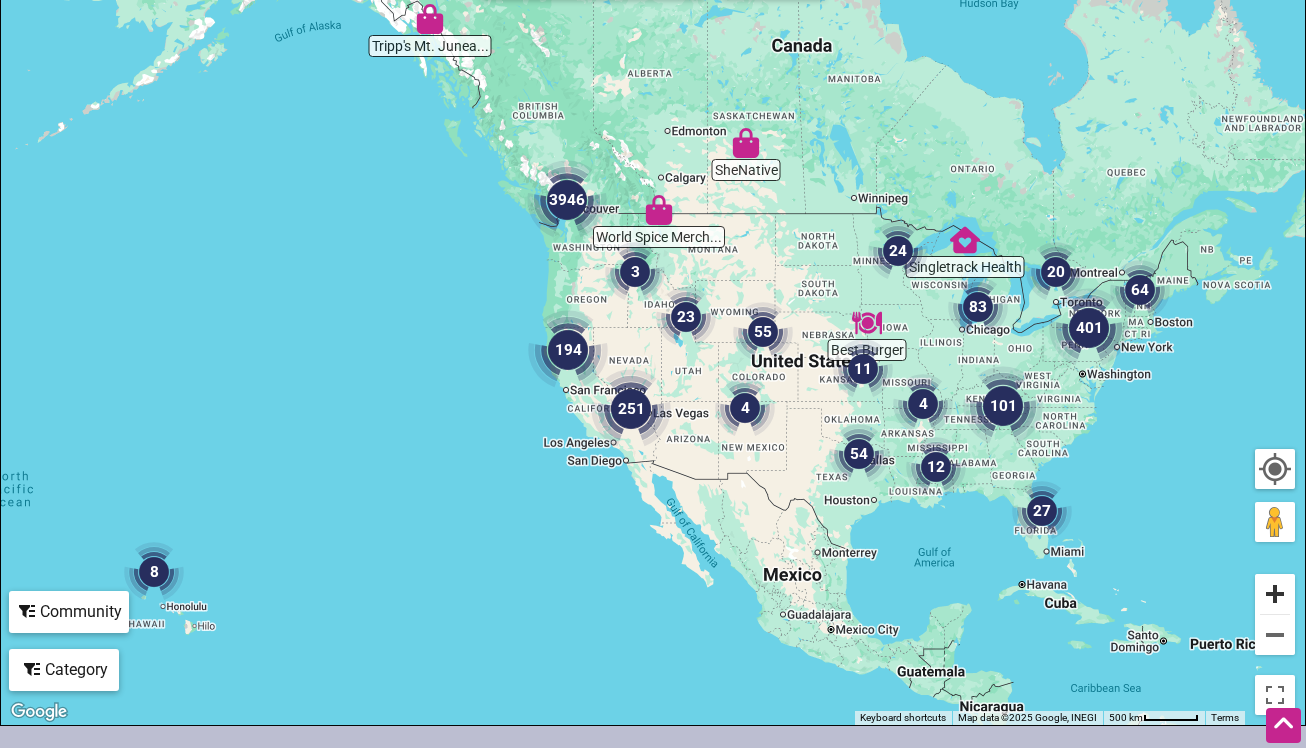 click at bounding box center (1275, 594) 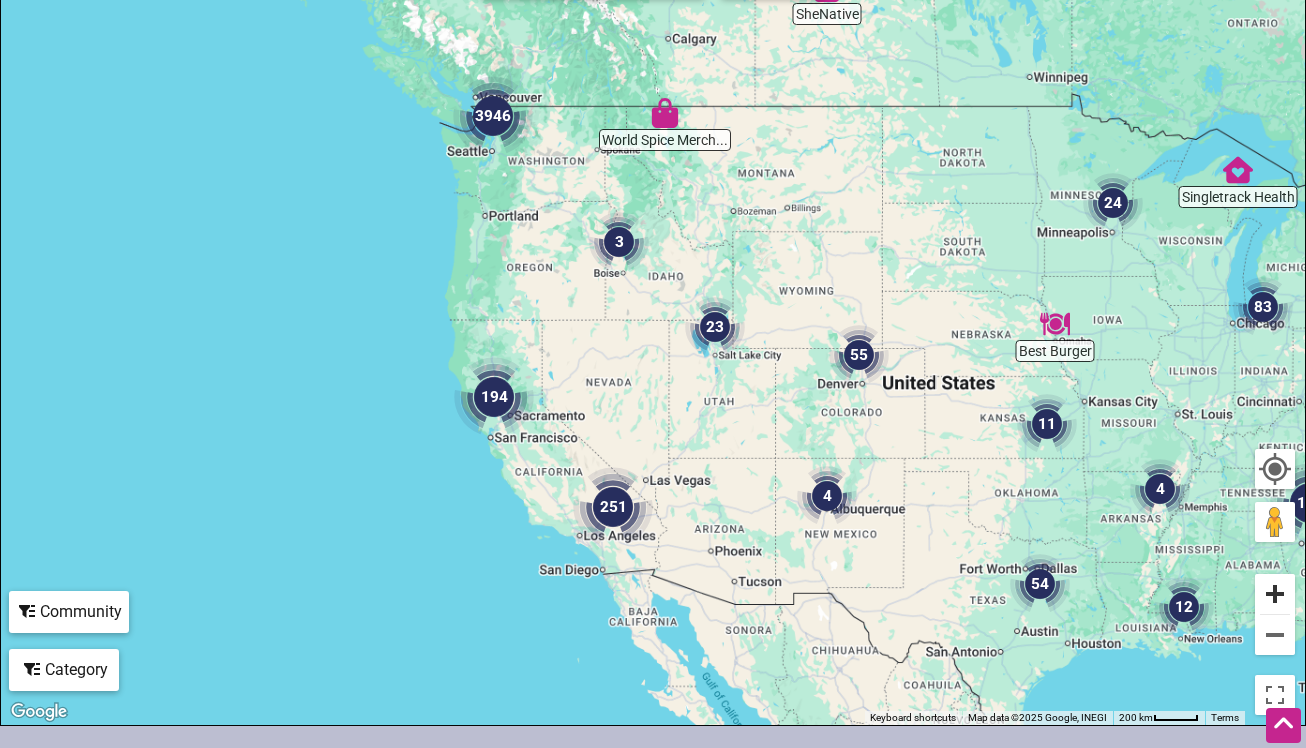 click at bounding box center (1275, 594) 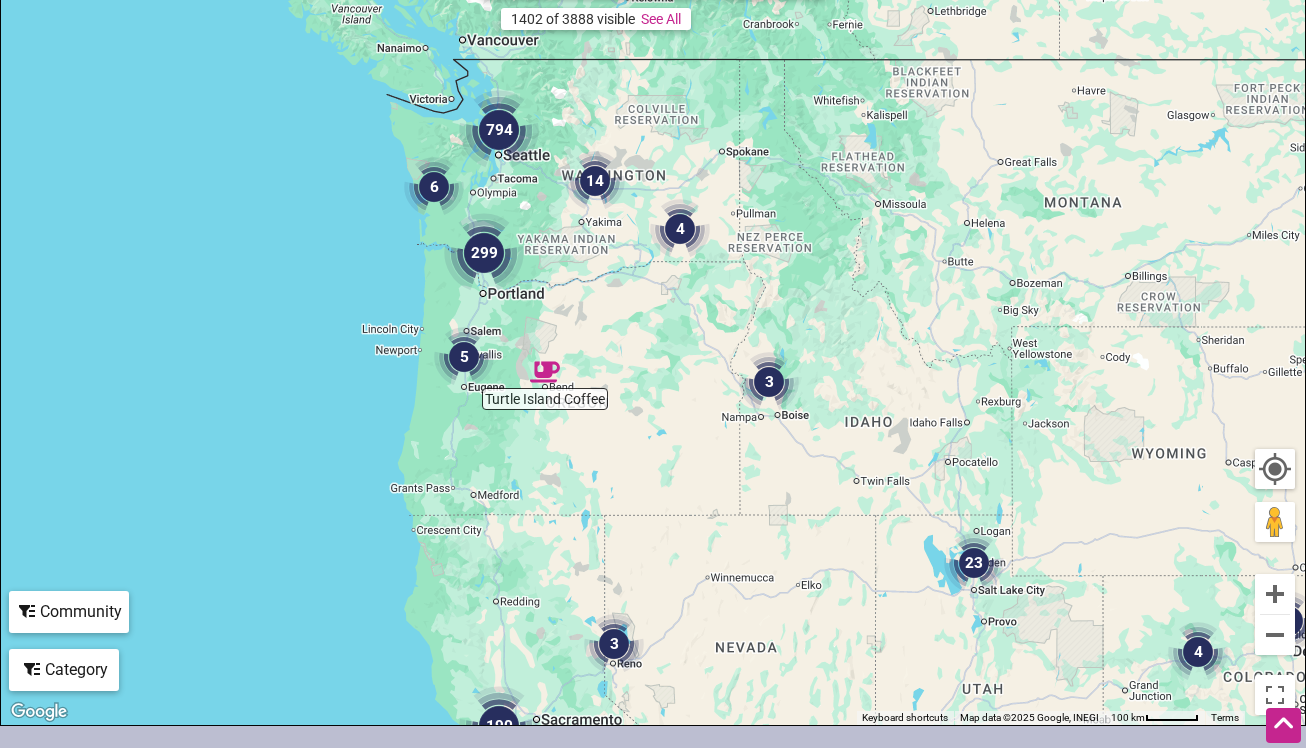 drag, startPoint x: 530, startPoint y: 249, endPoint x: 703, endPoint y: 446, distance: 262.17932 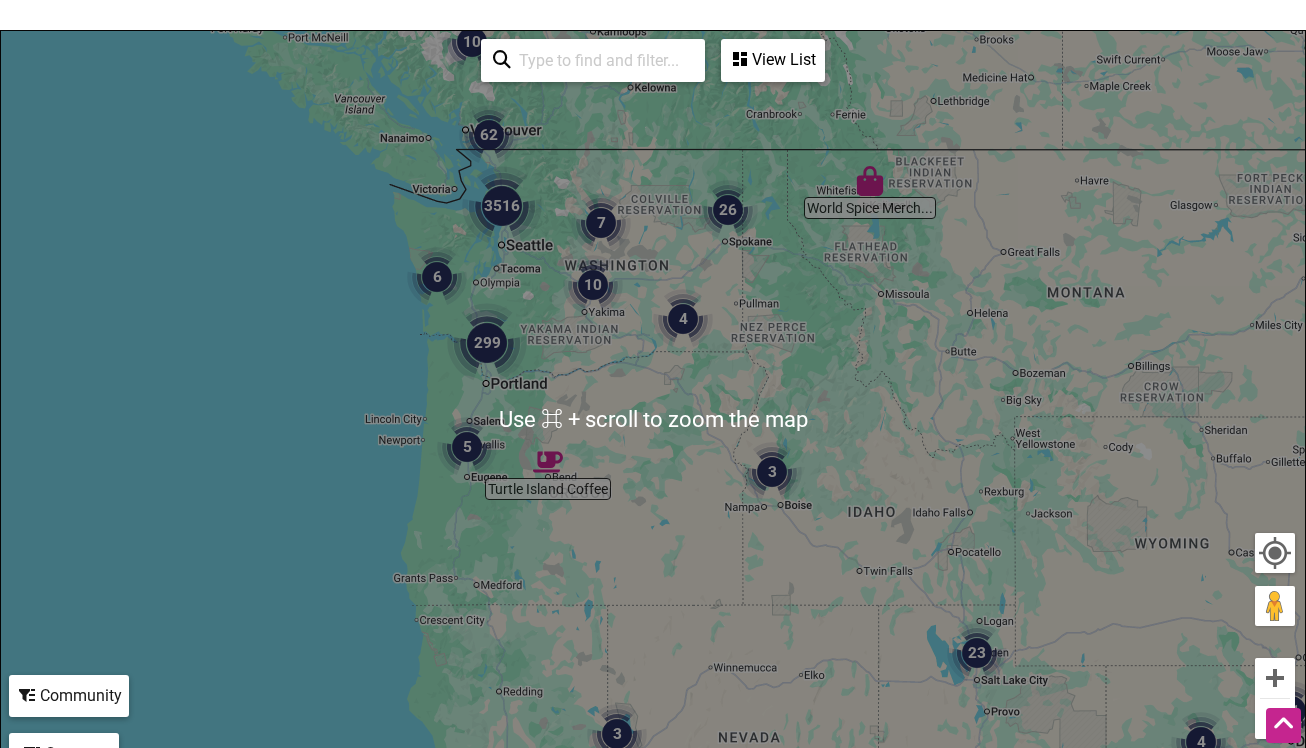 scroll, scrollTop: 254, scrollLeft: 0, axis: vertical 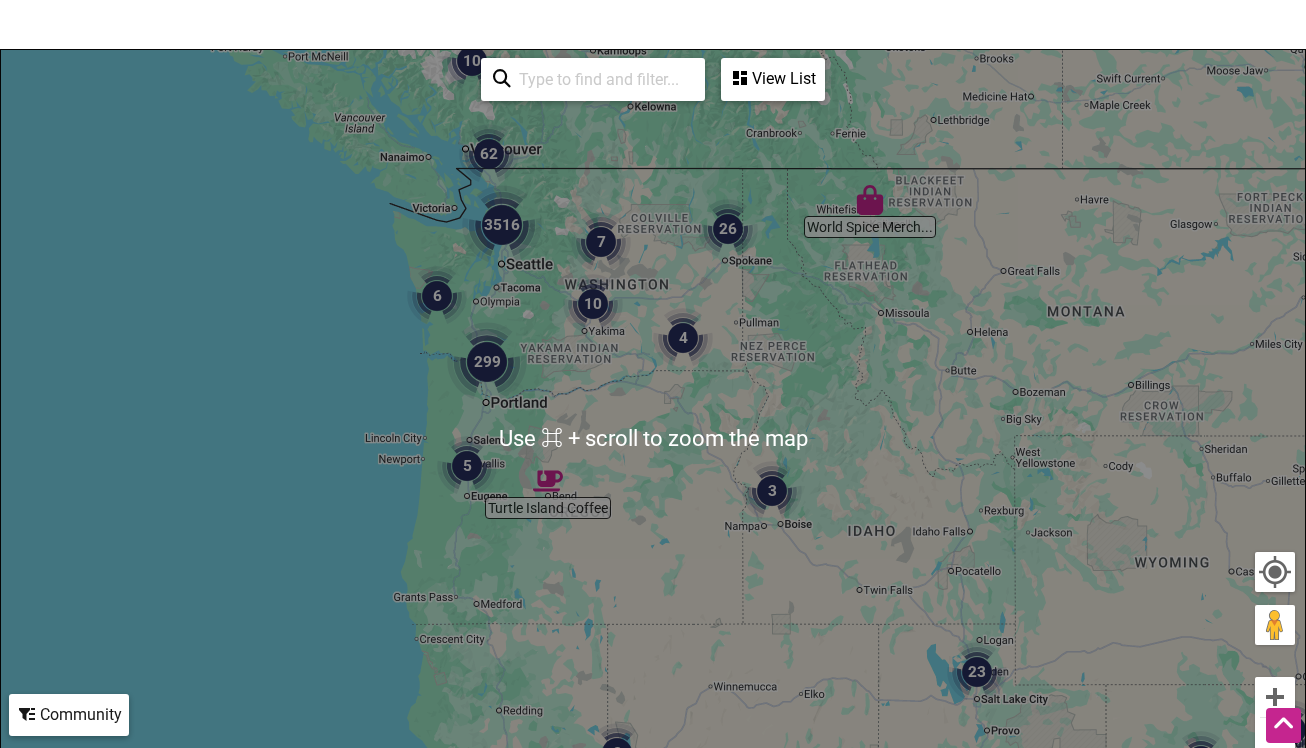 click at bounding box center [502, 225] 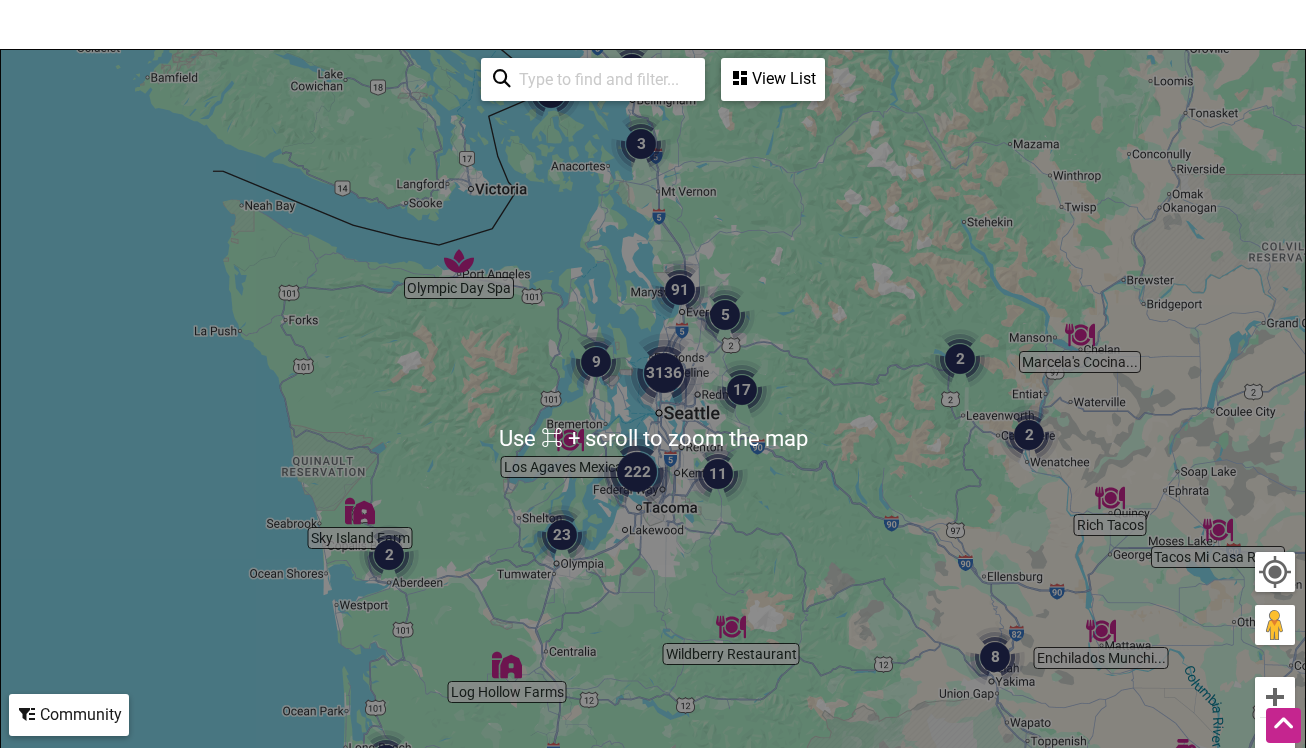 click at bounding box center [664, 373] 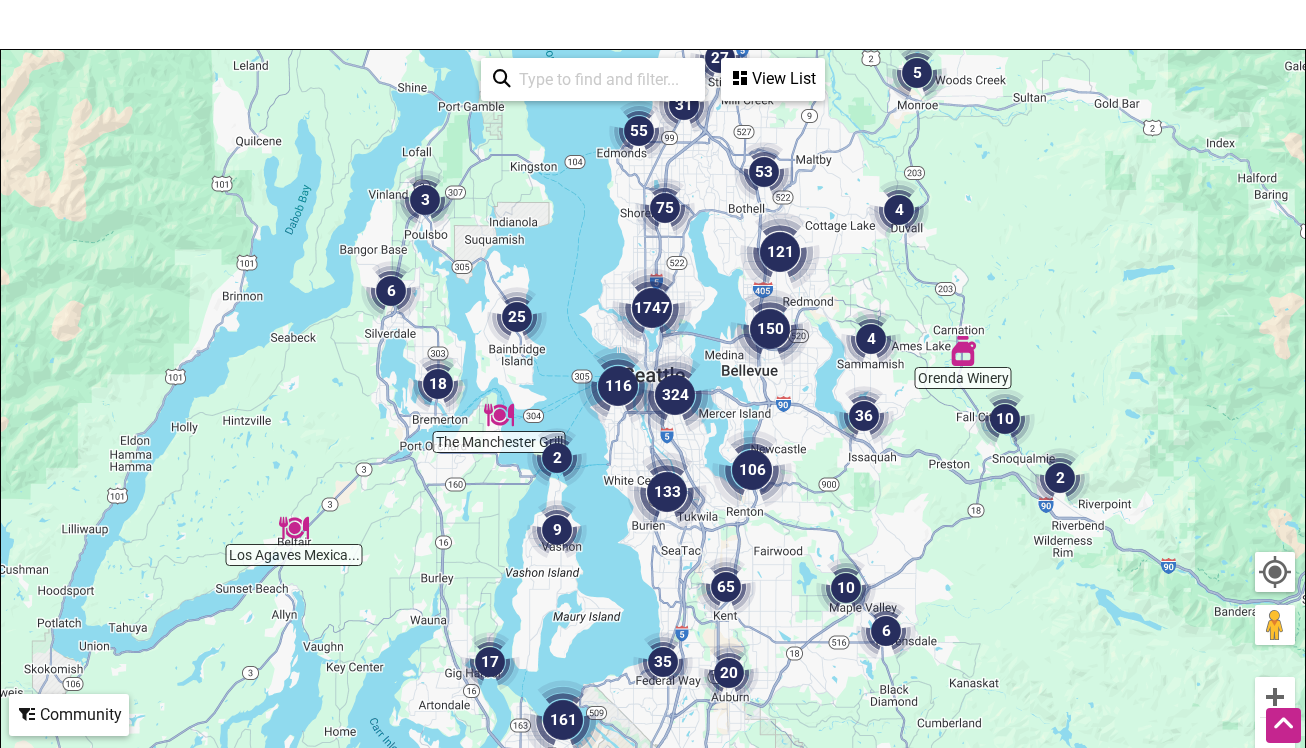 click at bounding box center [675, 395] 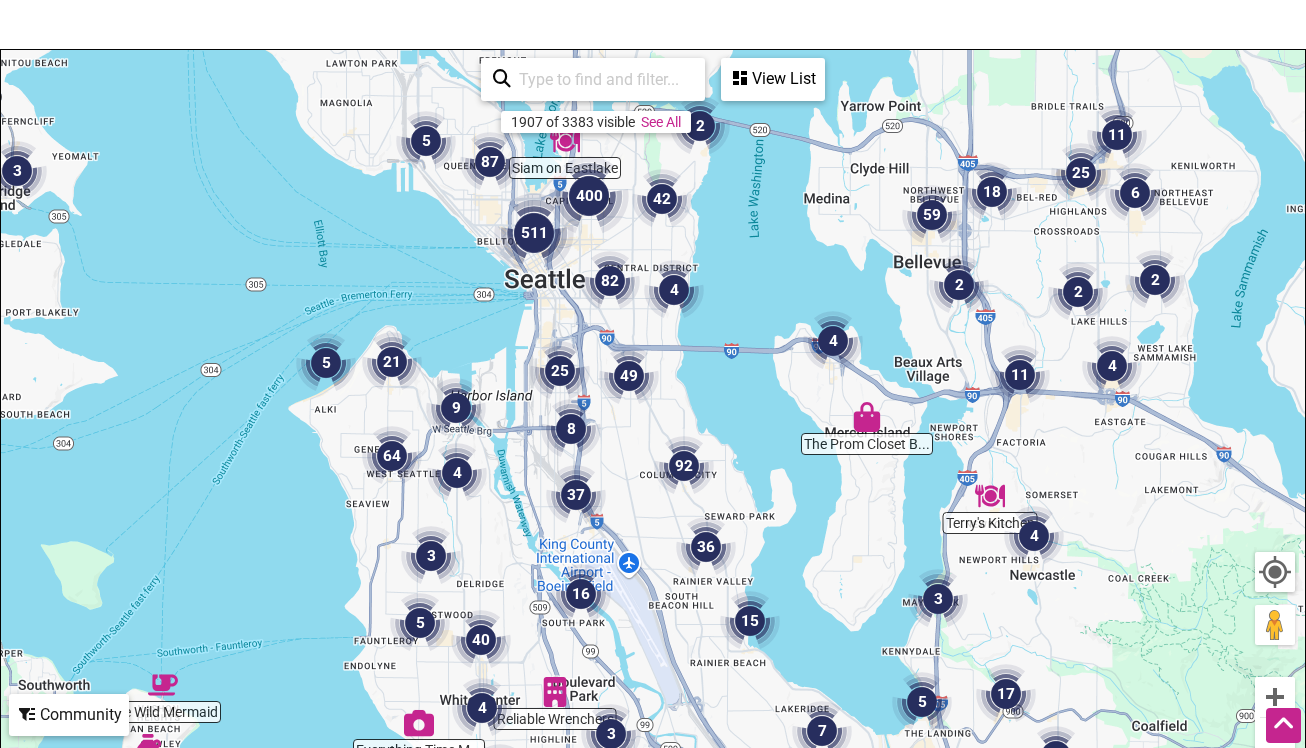 drag, startPoint x: 555, startPoint y: 221, endPoint x: 558, endPoint y: 325, distance: 104.04326 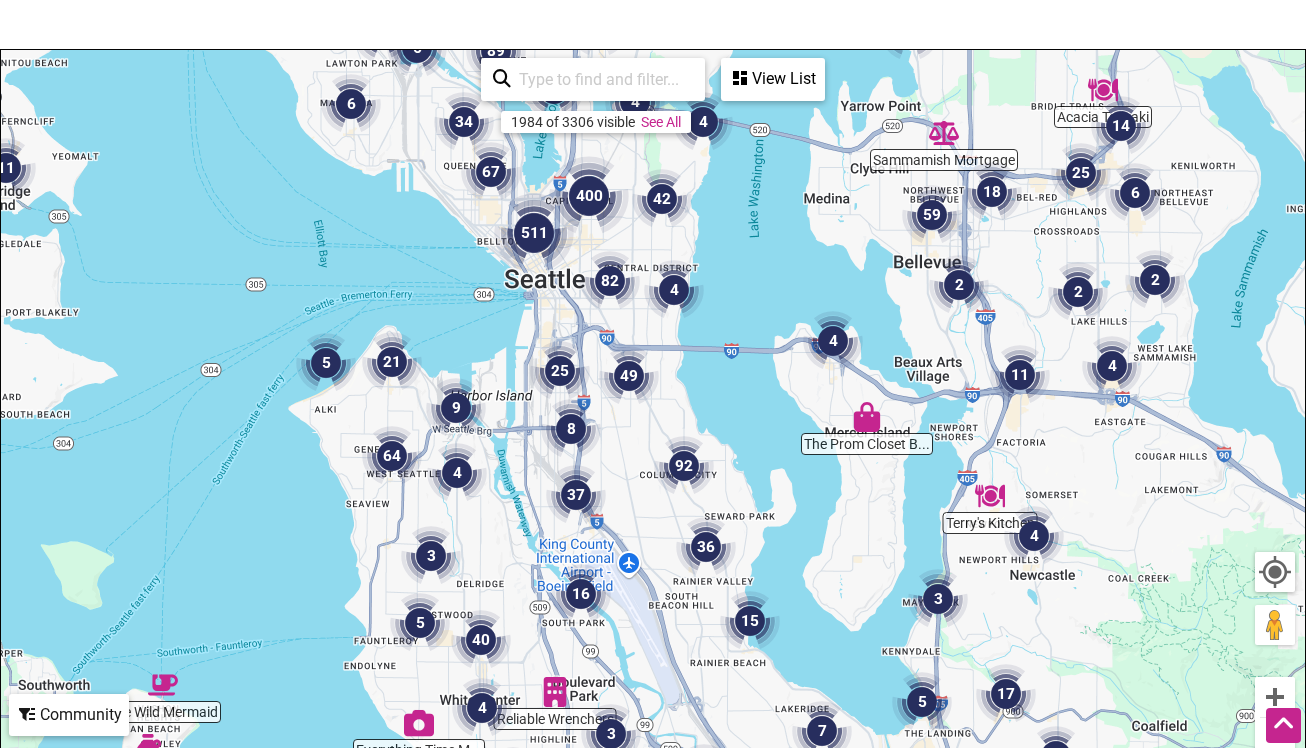 click on "To navigate, press the arrow keys." at bounding box center (653, 439) 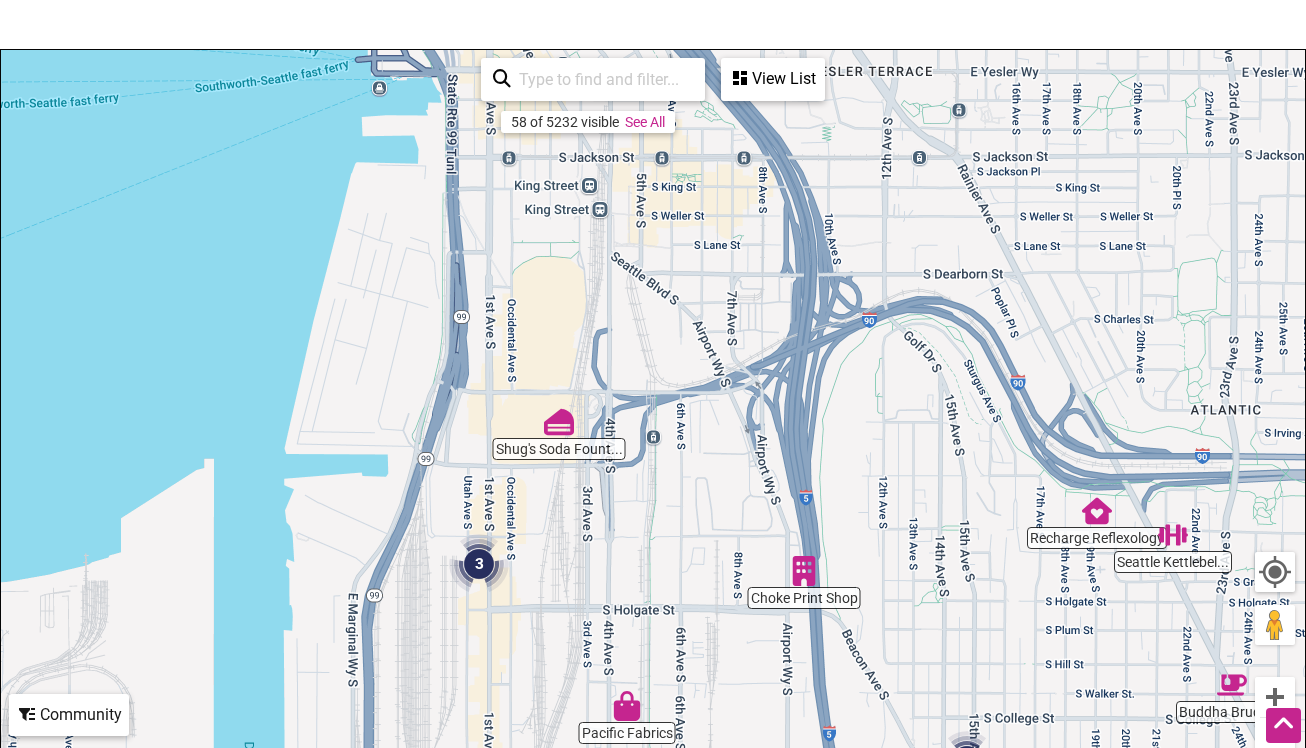 drag, startPoint x: 584, startPoint y: 222, endPoint x: 573, endPoint y: 607, distance: 385.1571 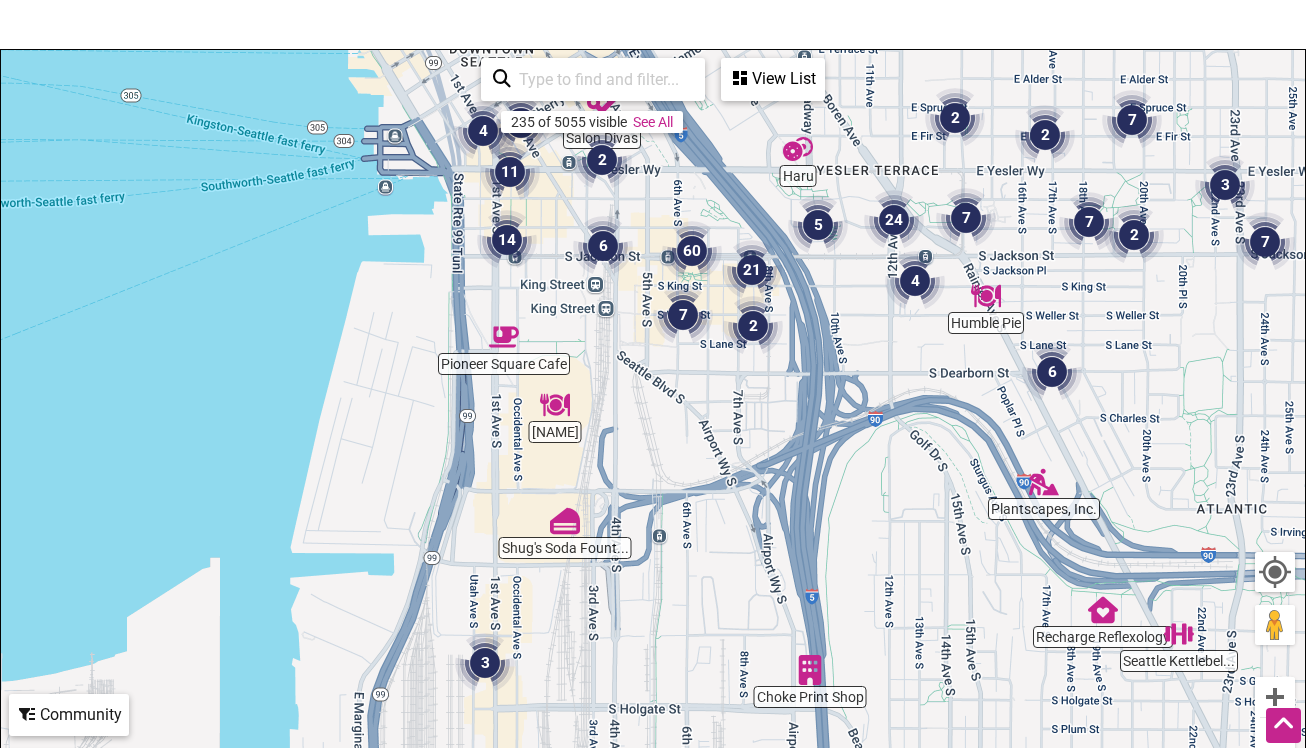 drag, startPoint x: 643, startPoint y: 425, endPoint x: 650, endPoint y: 483, distance: 58.420887 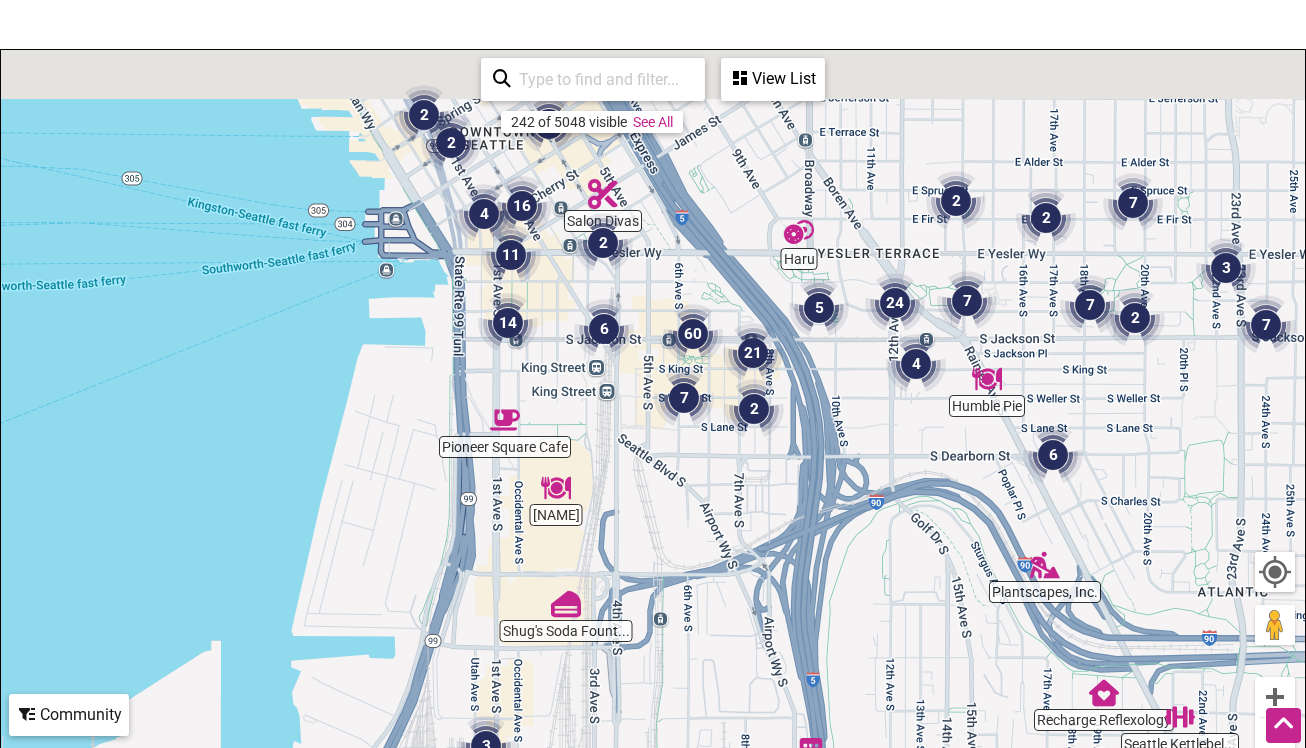 drag, startPoint x: 647, startPoint y: 371, endPoint x: 650, endPoint y: 474, distance: 103.04368 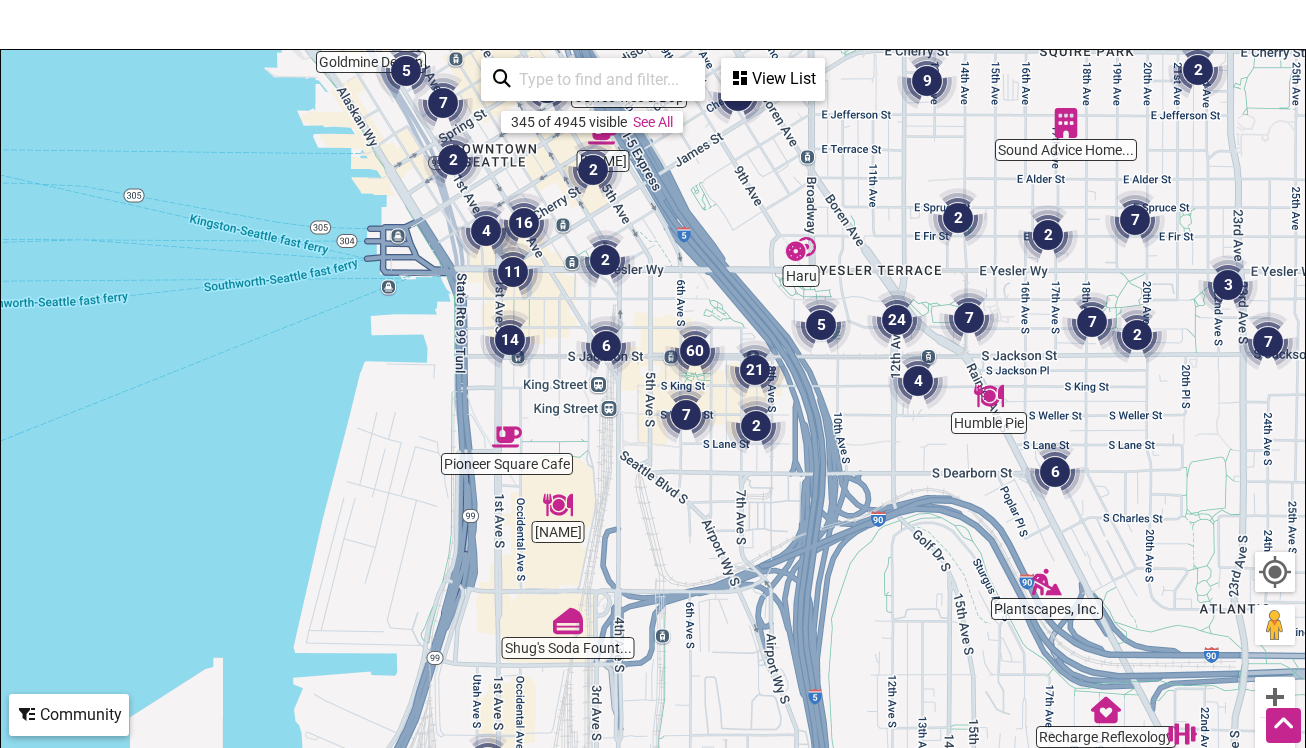 click at bounding box center [606, 346] 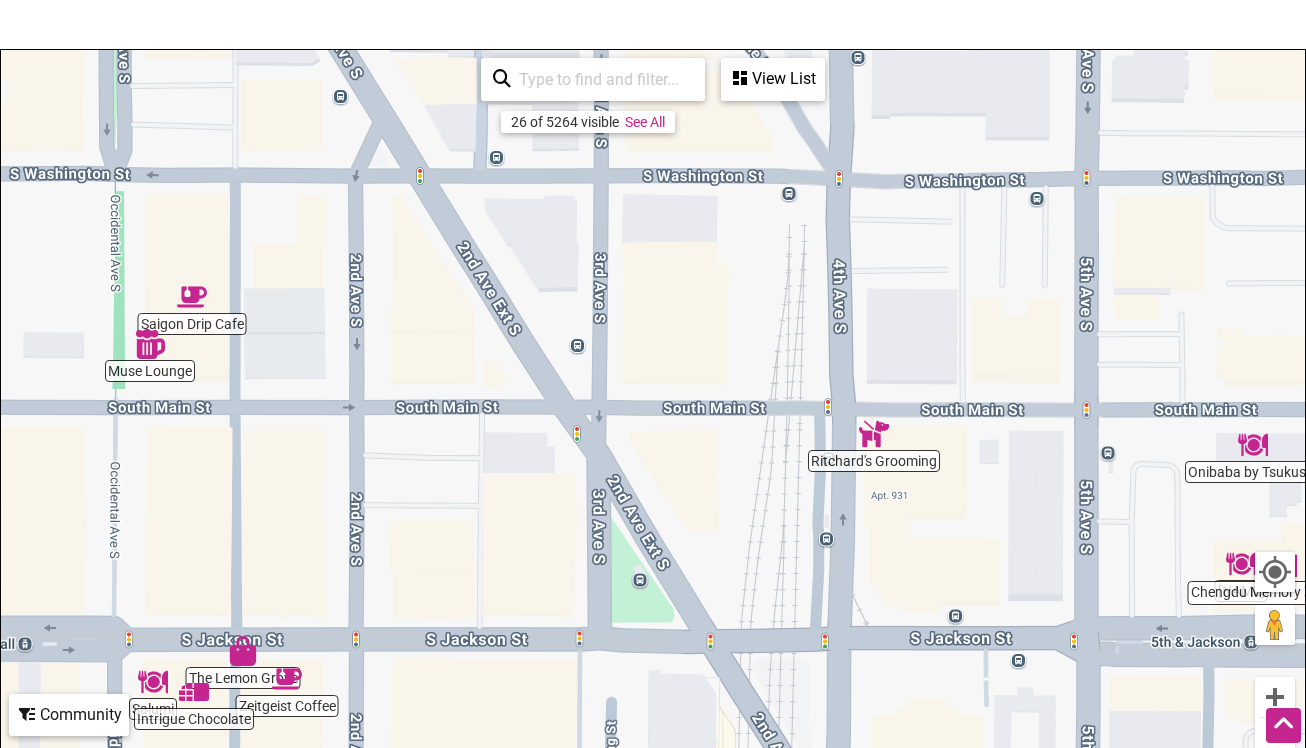 drag, startPoint x: 523, startPoint y: 470, endPoint x: 566, endPoint y: 734, distance: 267.47897 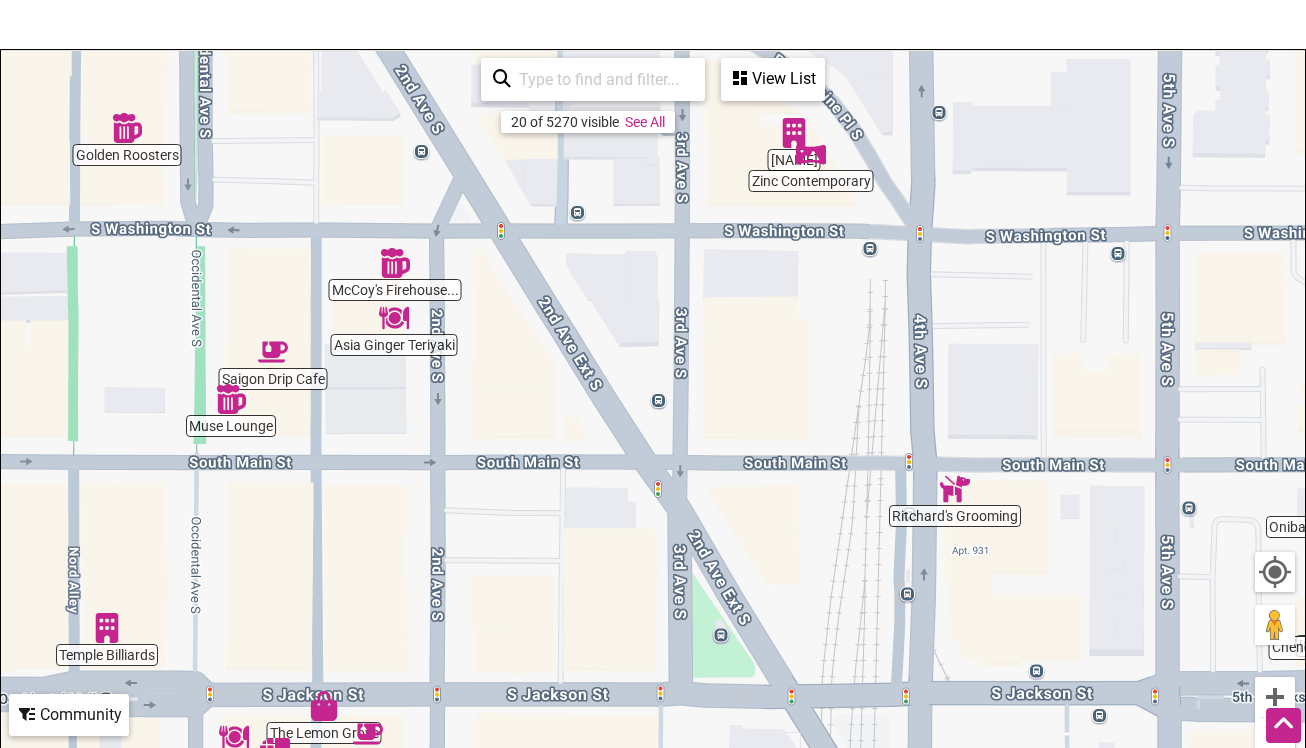drag, startPoint x: 423, startPoint y: 361, endPoint x: 504, endPoint y: 418, distance: 99.04544 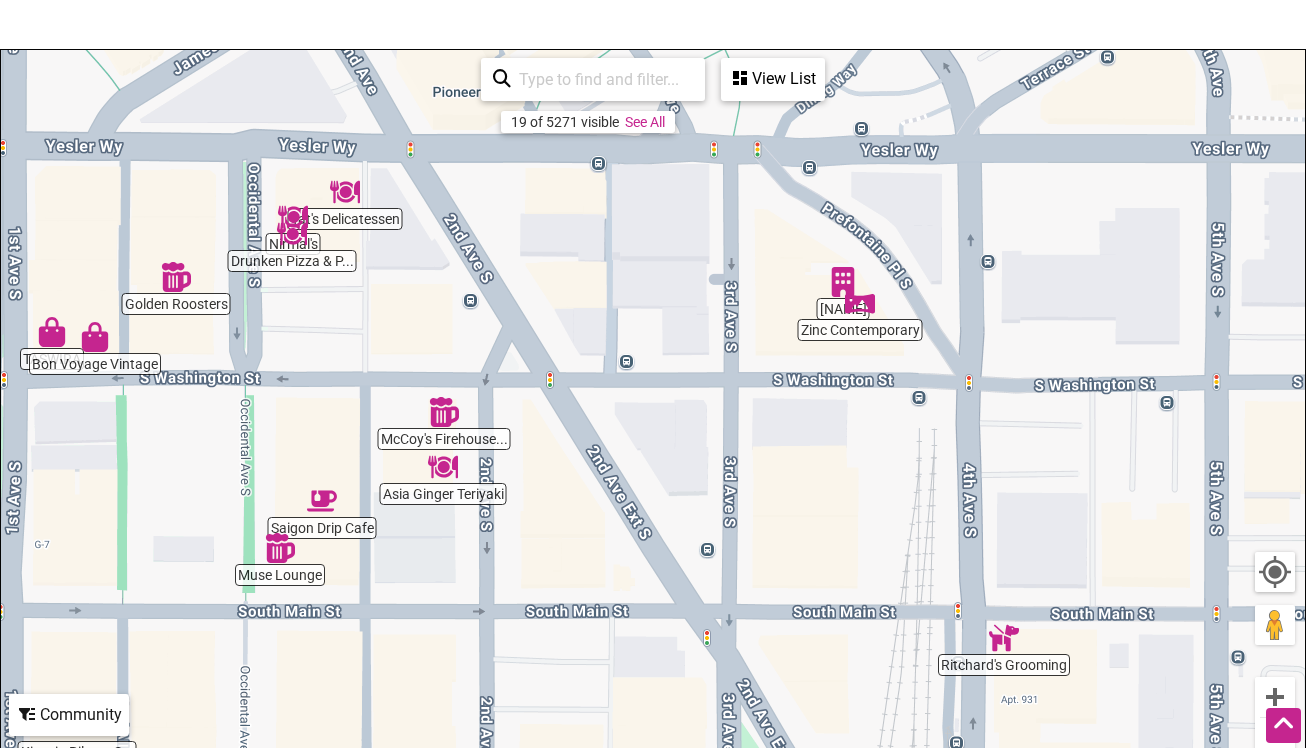 drag, startPoint x: 543, startPoint y: 292, endPoint x: 592, endPoint y: 443, distance: 158.75137 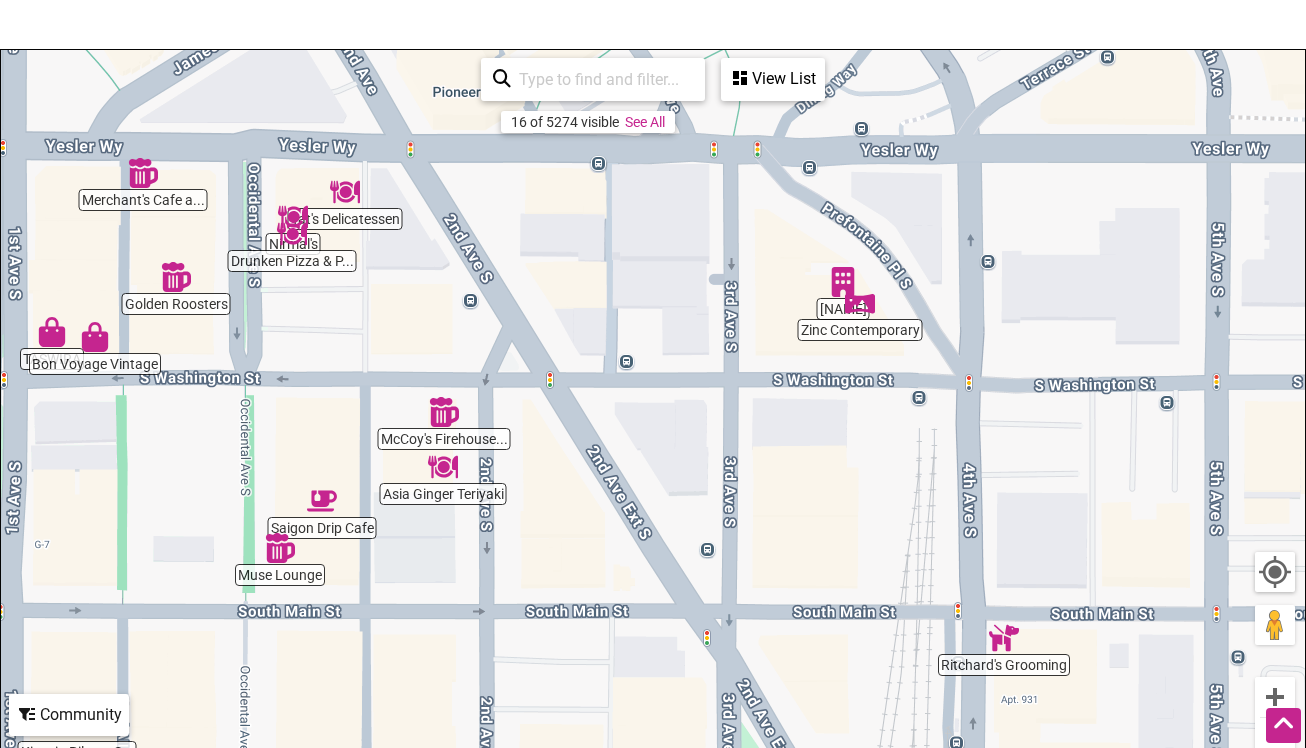 click on "To navigate, press the arrow keys." at bounding box center [653, 439] 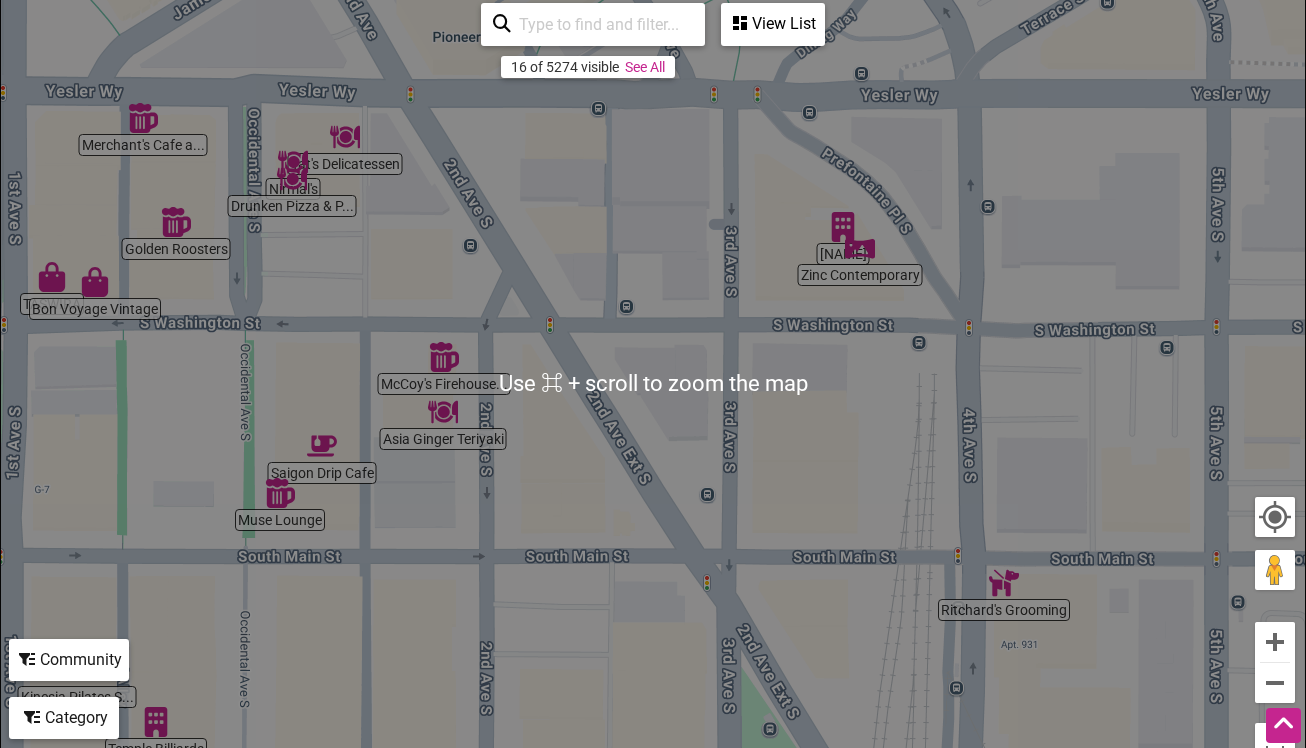 scroll, scrollTop: 310, scrollLeft: 0, axis: vertical 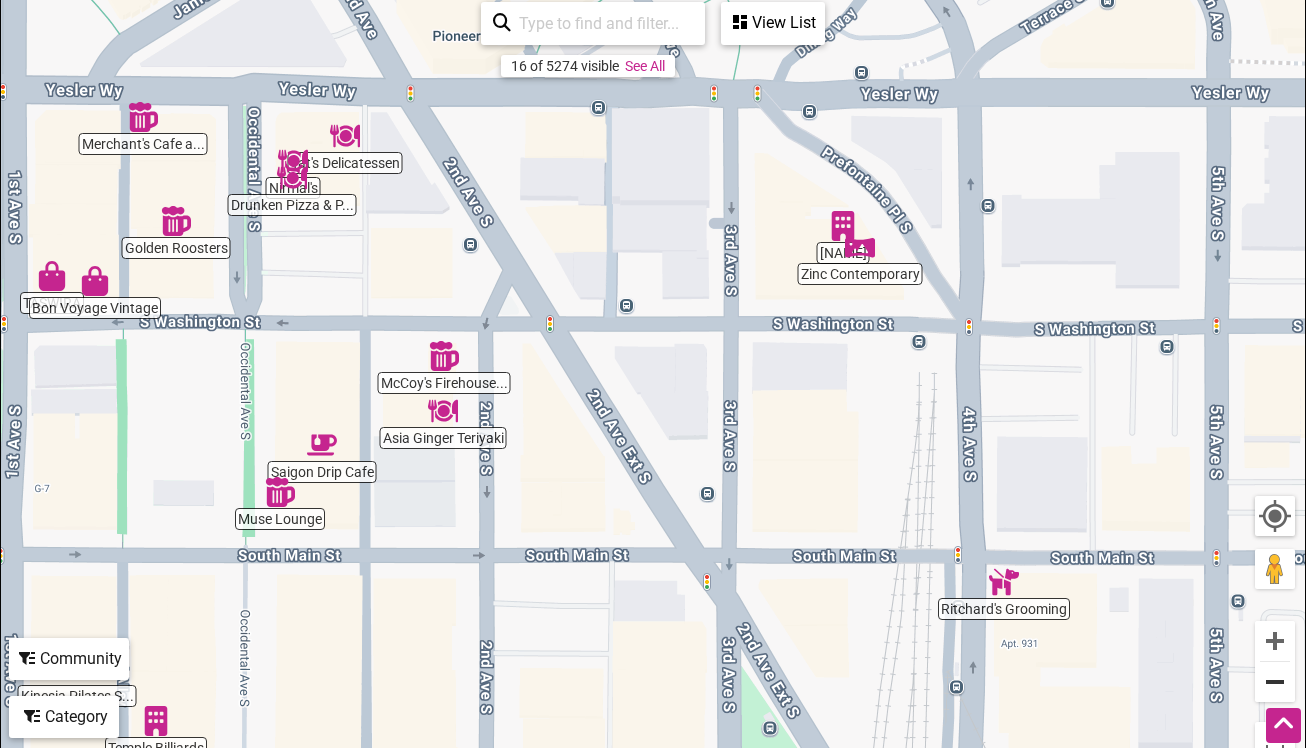 click at bounding box center [1275, 682] 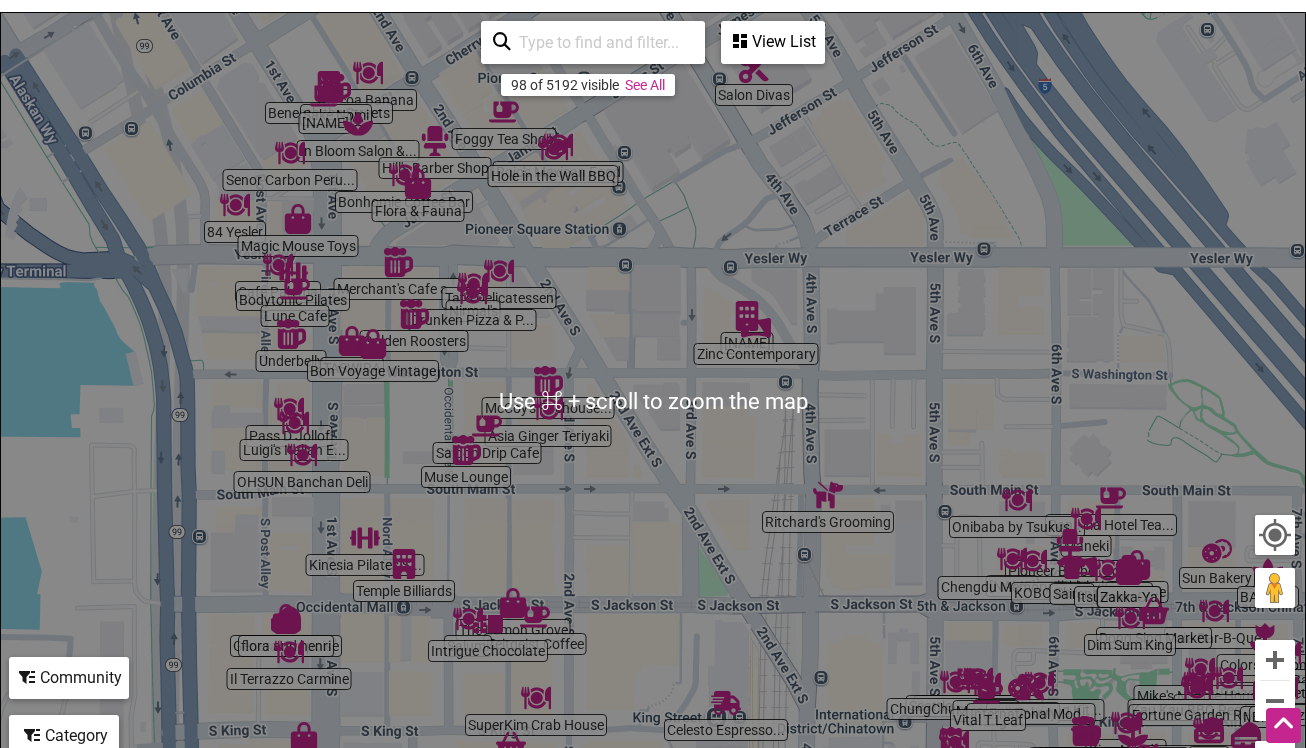 scroll, scrollTop: 288, scrollLeft: 0, axis: vertical 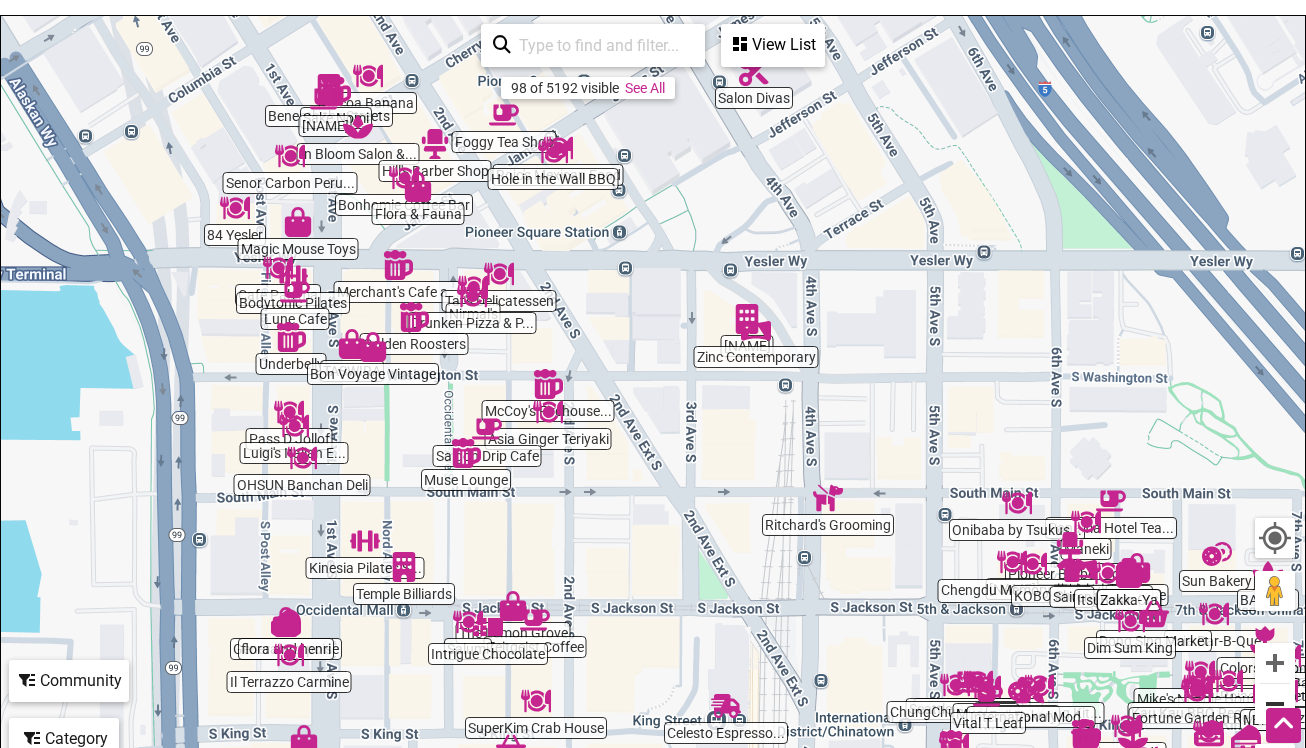 click at bounding box center (1275, 704) 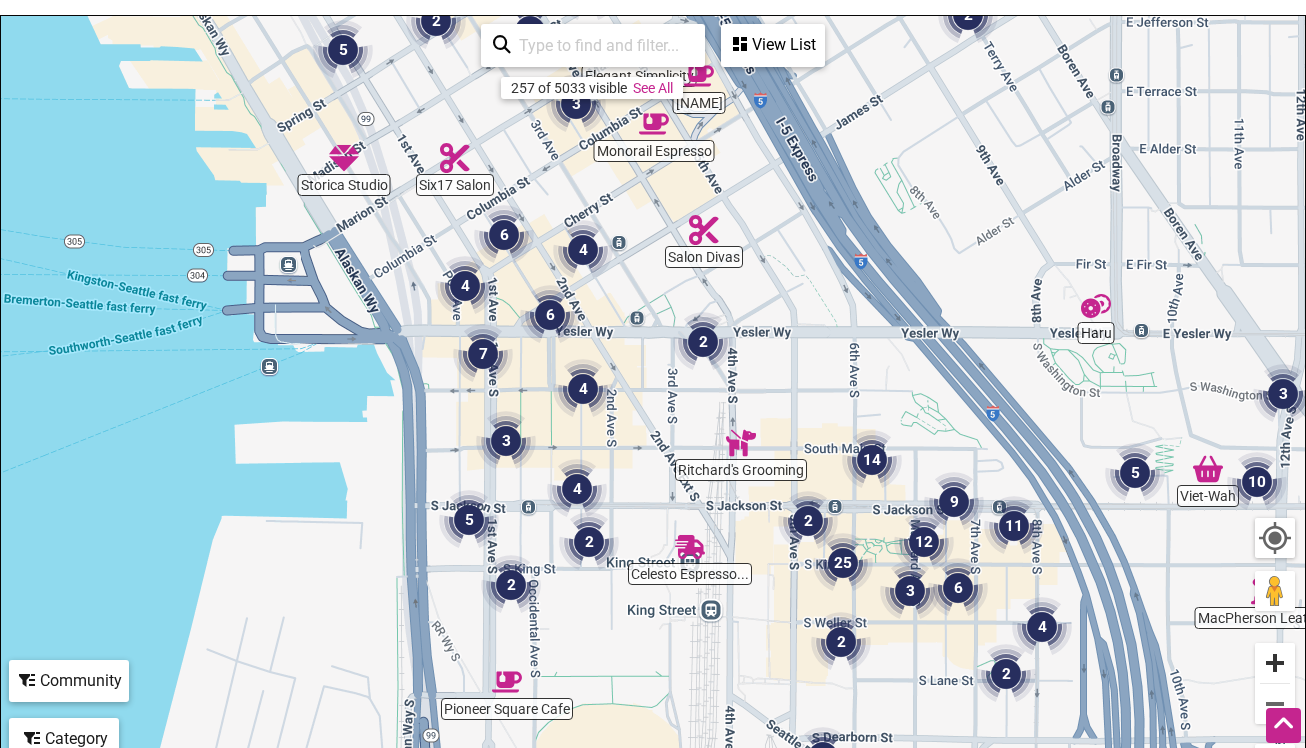 click at bounding box center [1275, 663] 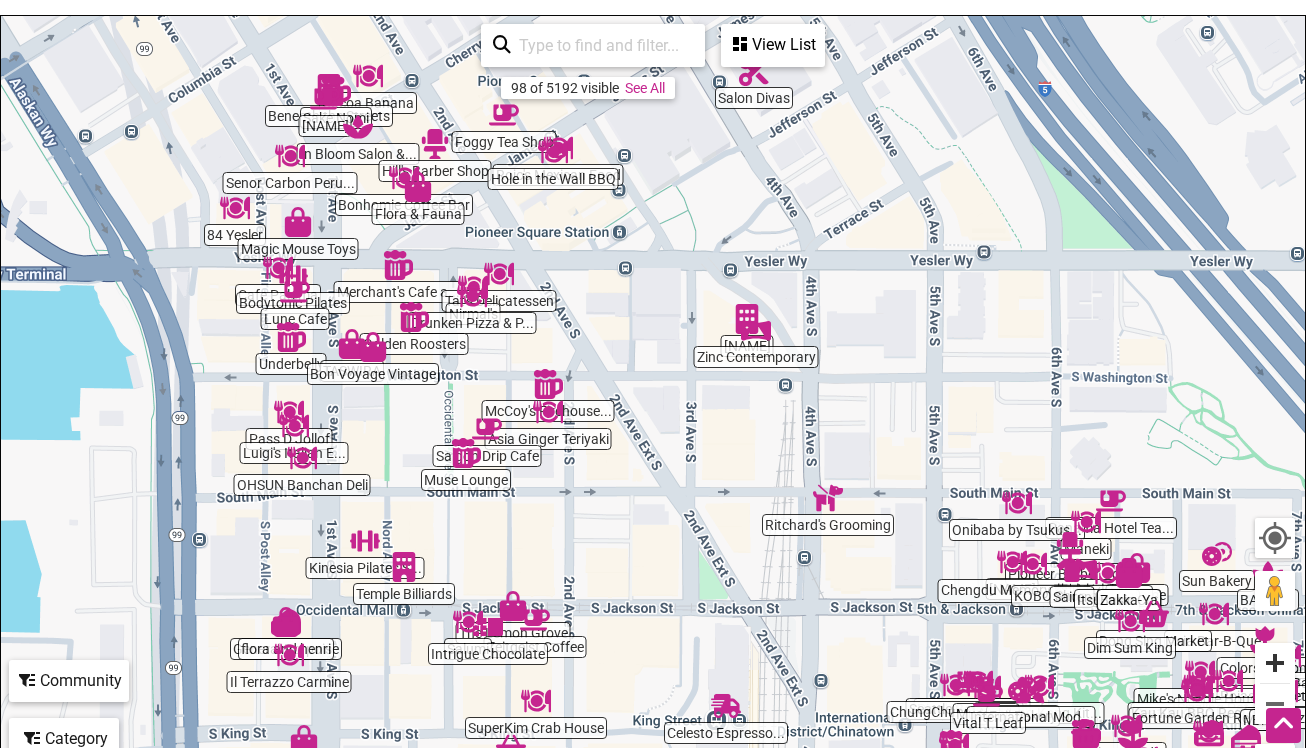 click at bounding box center (1275, 663) 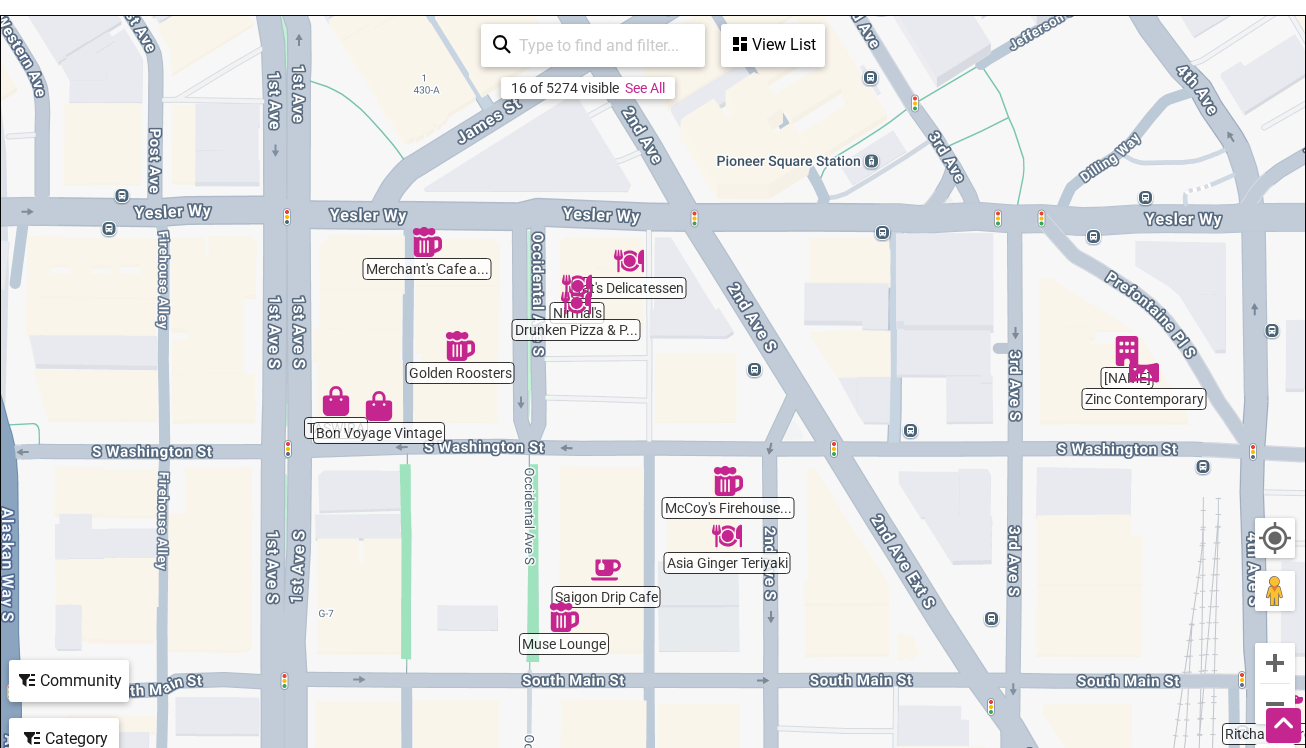 drag, startPoint x: 655, startPoint y: 500, endPoint x: 944, endPoint y: 603, distance: 306.80612 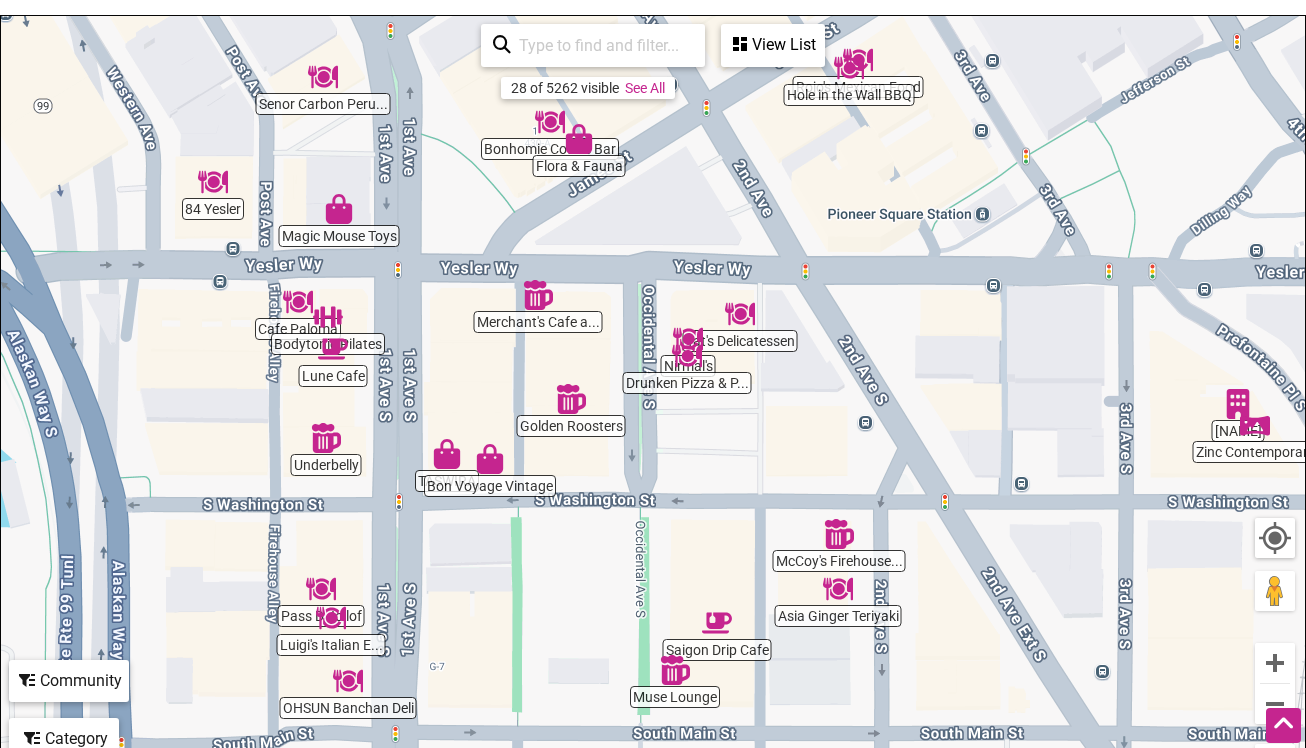 drag, startPoint x: 647, startPoint y: 438, endPoint x: 760, endPoint y: 491, distance: 124.81186 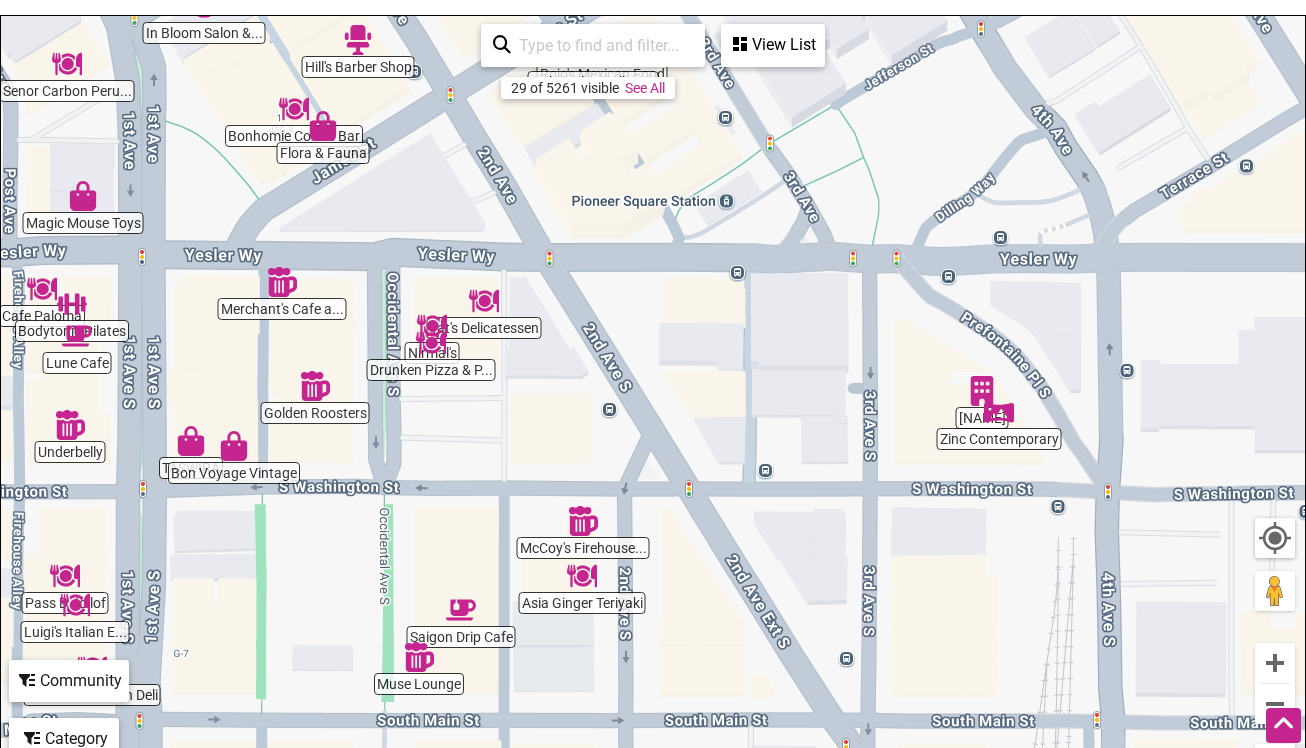 drag, startPoint x: 921, startPoint y: 479, endPoint x: 630, endPoint y: 443, distance: 293.21835 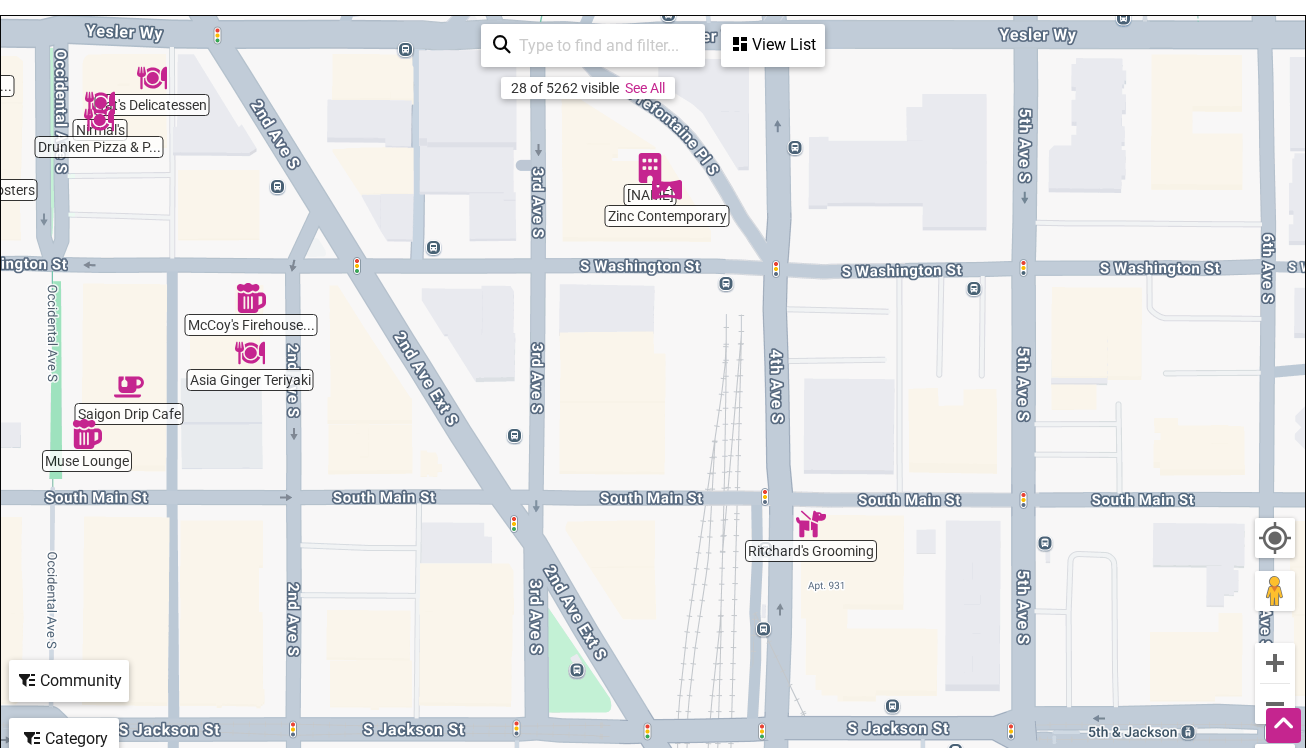 drag, startPoint x: 898, startPoint y: 521, endPoint x: 575, endPoint y: 320, distance: 380.43396 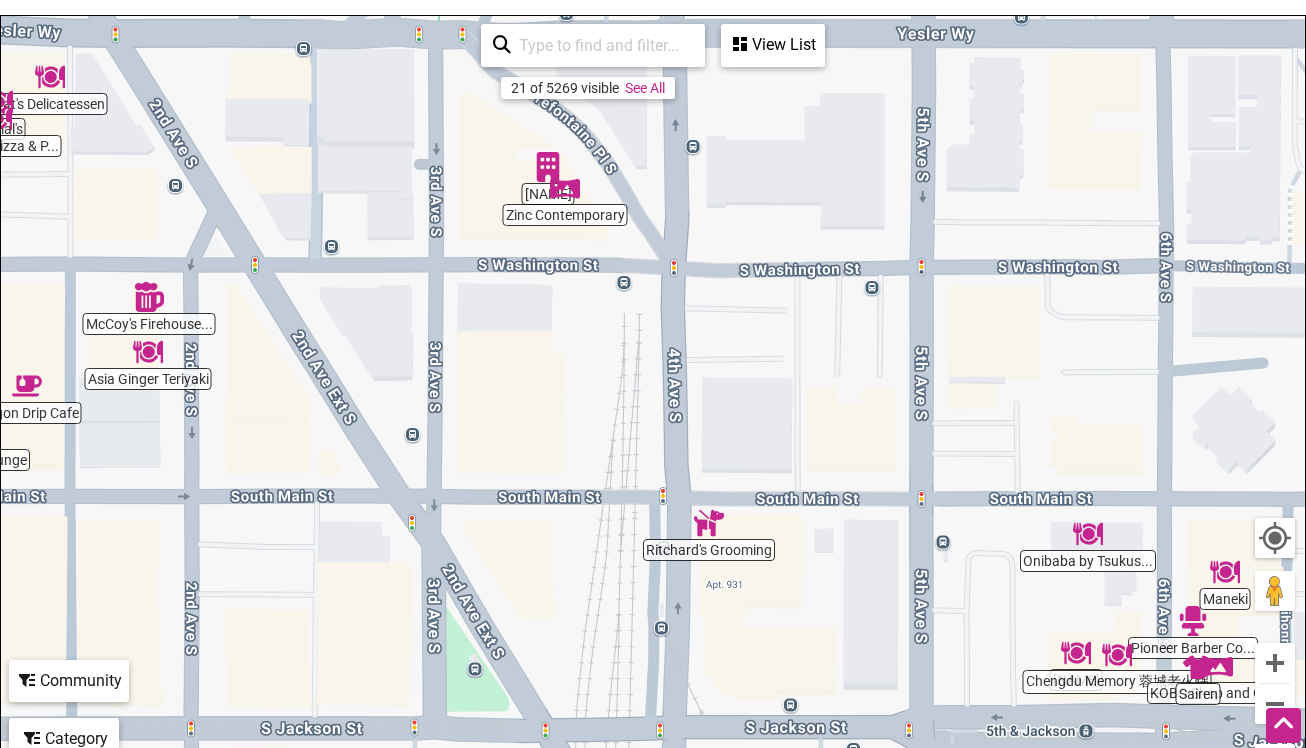 drag, startPoint x: 1084, startPoint y: 378, endPoint x: 1125, endPoint y: 440, distance: 74.330345 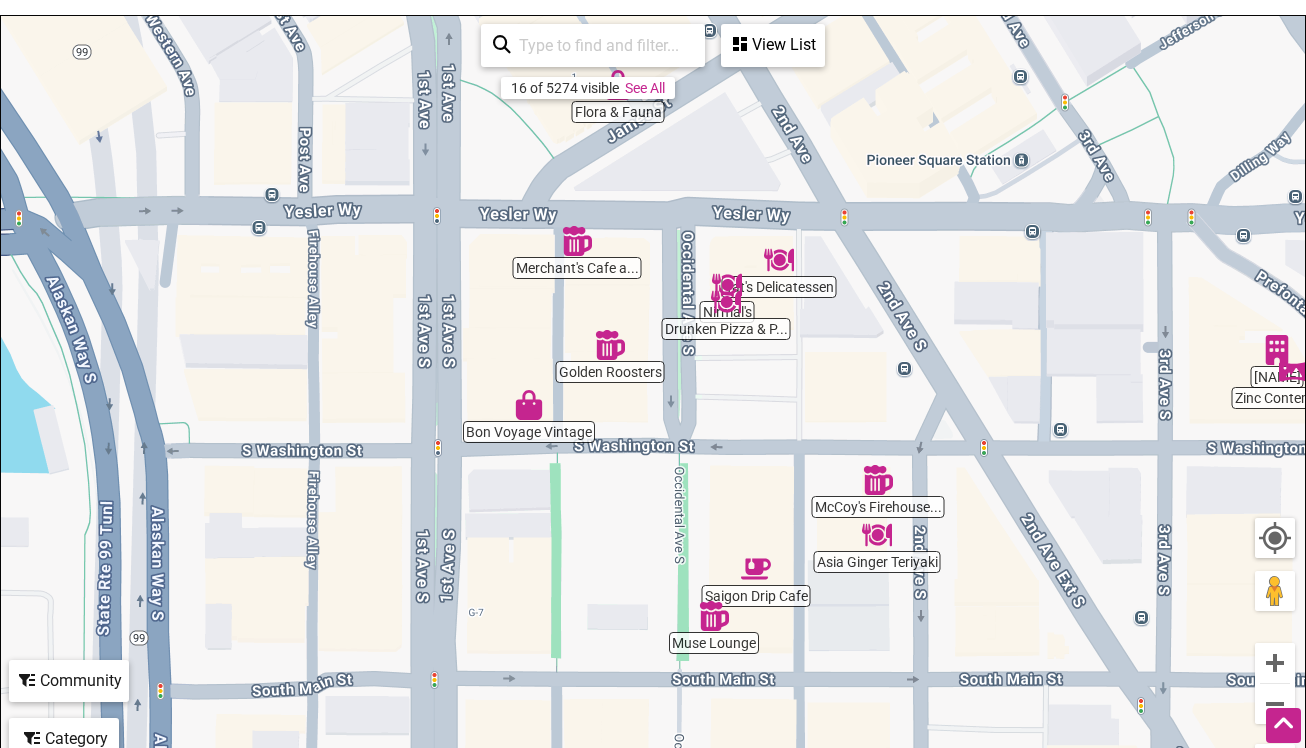 drag, startPoint x: 454, startPoint y: 343, endPoint x: 967, endPoint y: 415, distance: 518.028 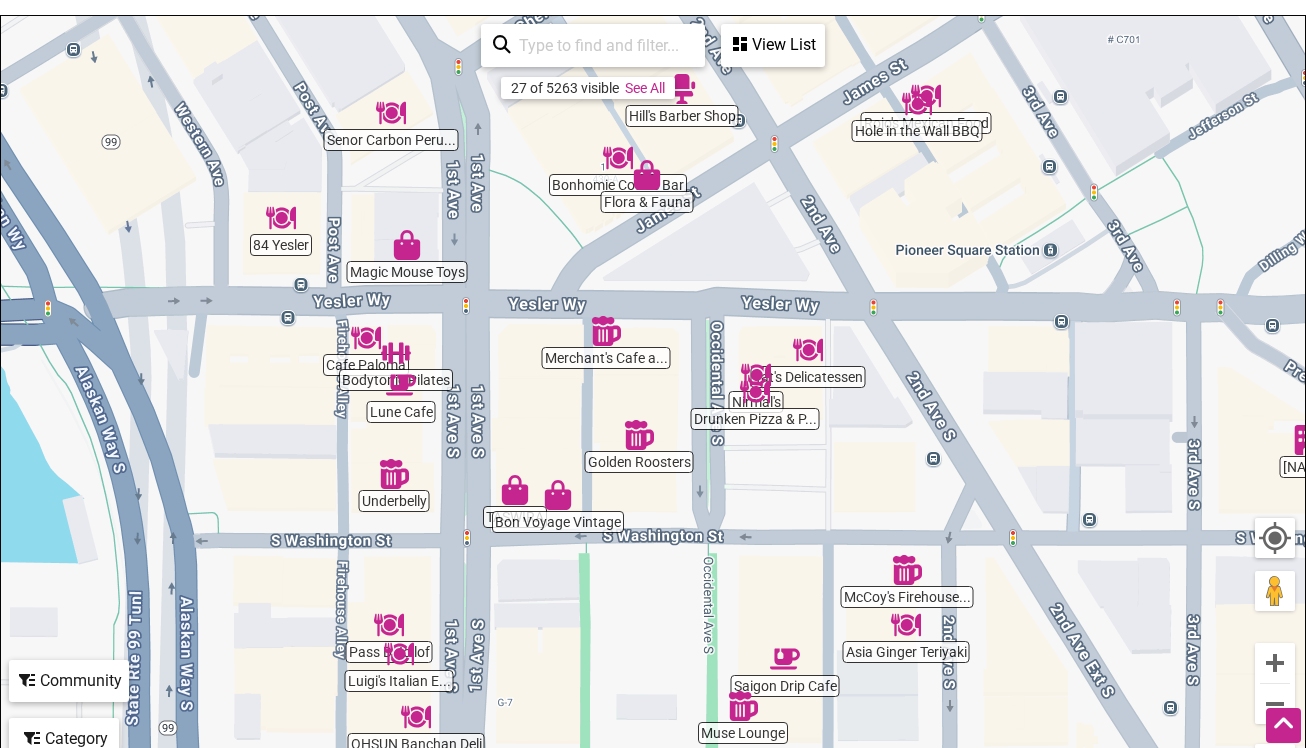 drag, startPoint x: 688, startPoint y: 424, endPoint x: 706, endPoint y: 511, distance: 88.84256 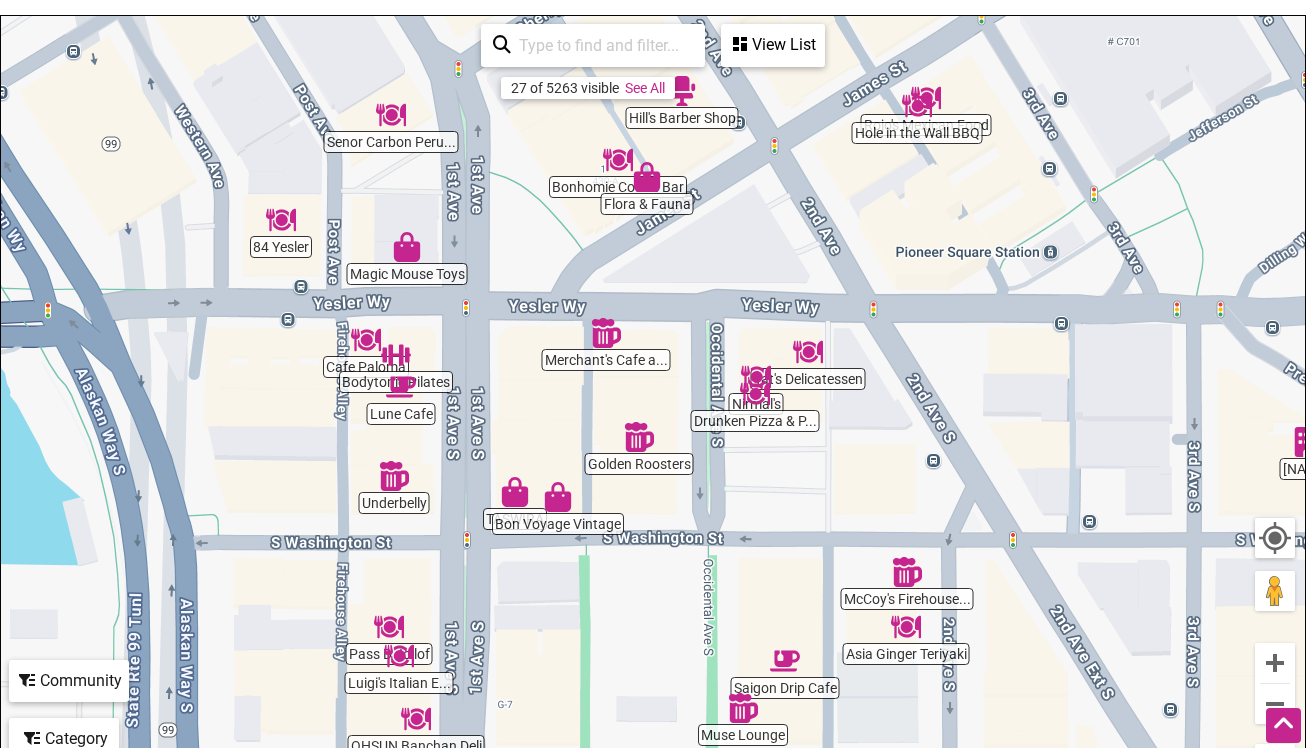 click on "To navigate, press the arrow keys." at bounding box center (653, 405) 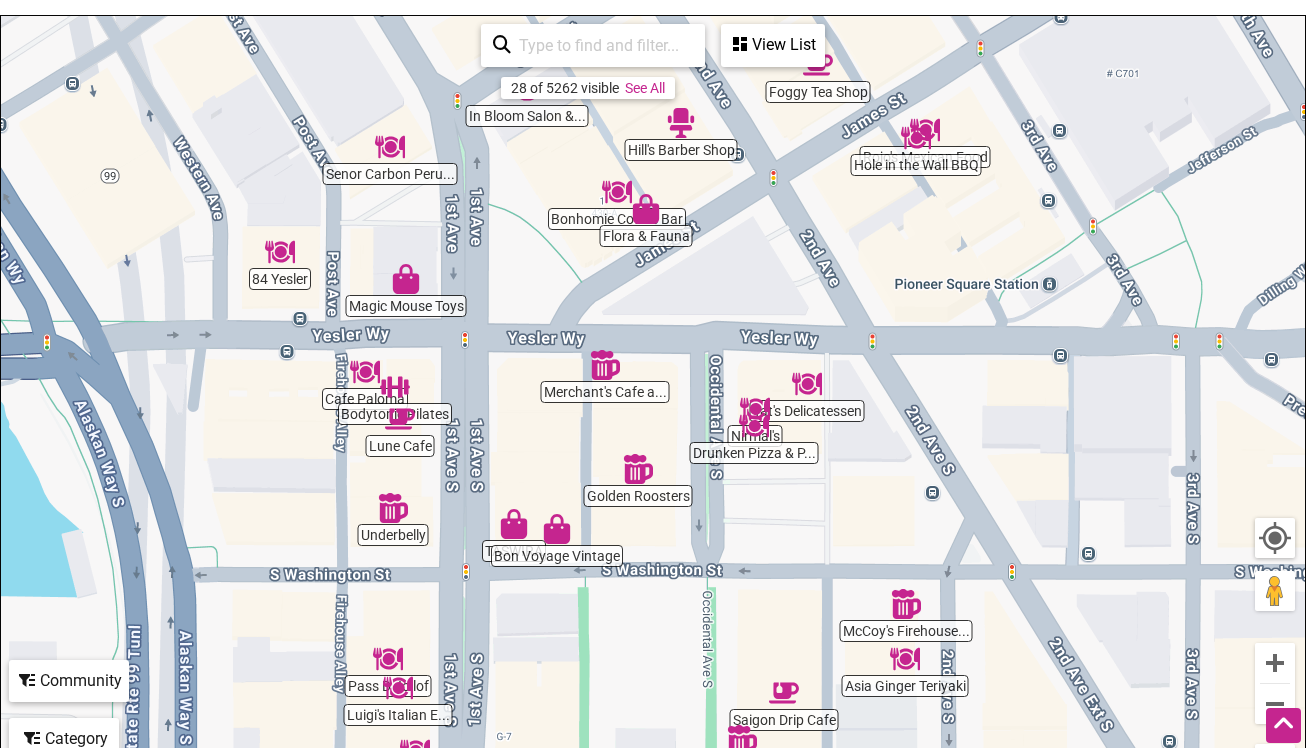 drag, startPoint x: 789, startPoint y: 254, endPoint x: 788, endPoint y: 289, distance: 35.014282 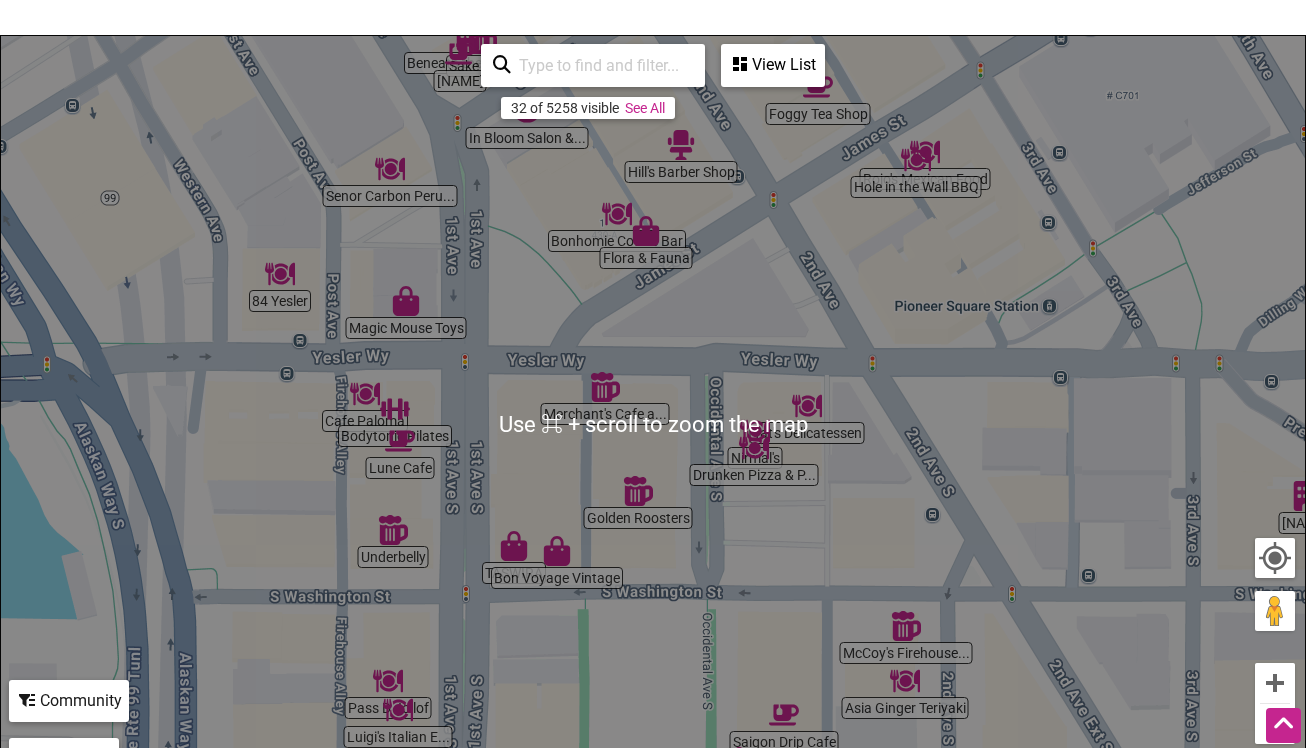 scroll, scrollTop: 263, scrollLeft: 0, axis: vertical 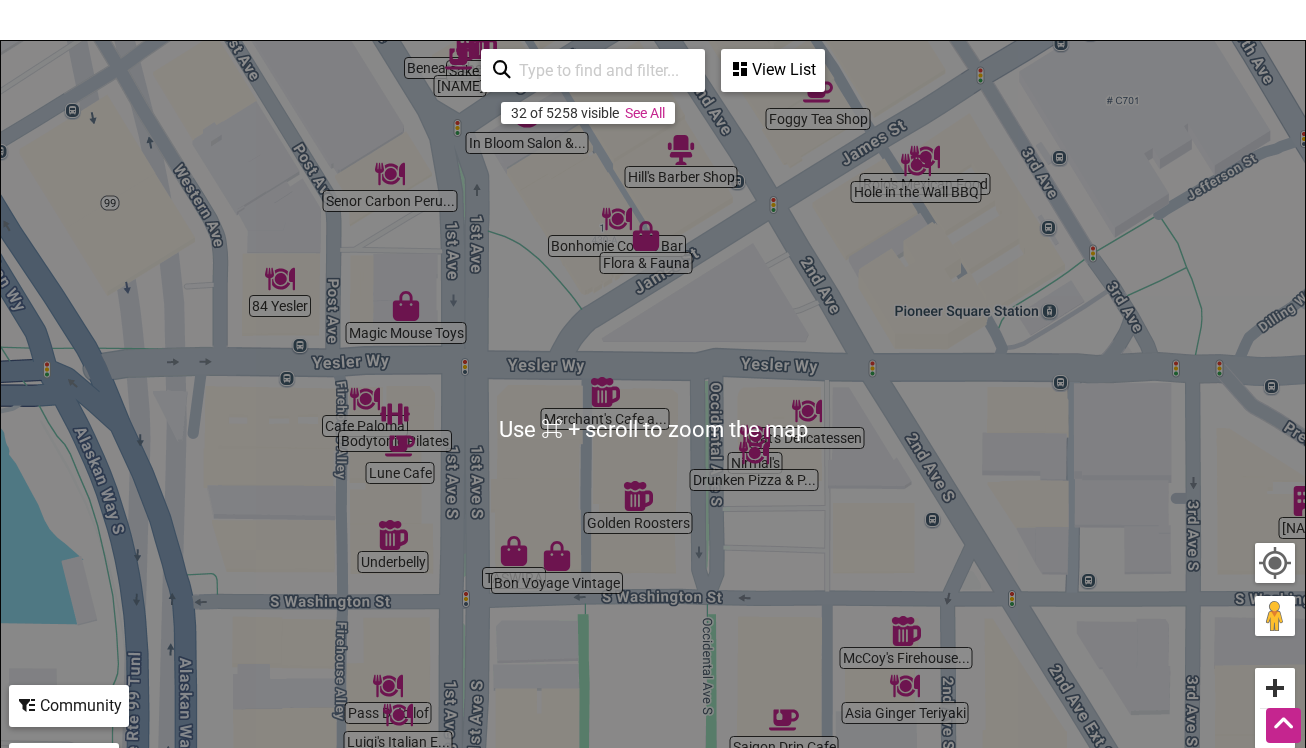click at bounding box center [1275, 688] 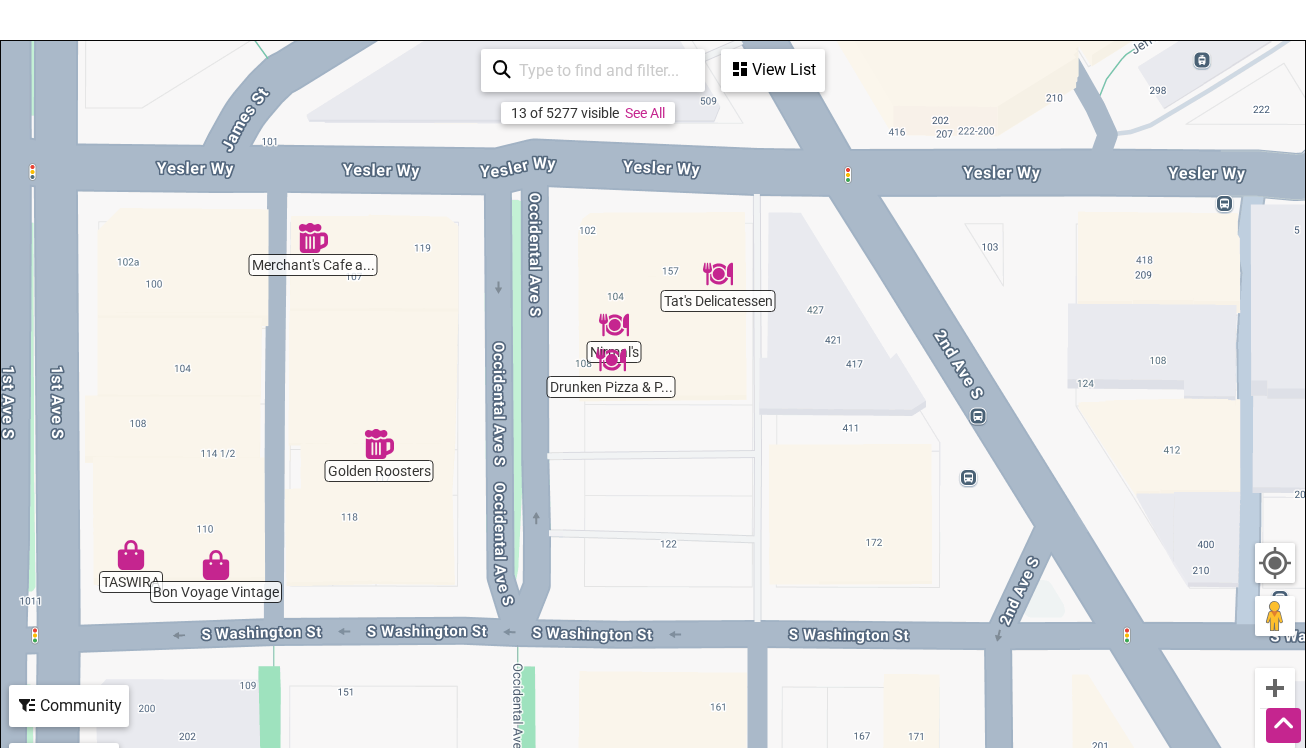 drag, startPoint x: 1133, startPoint y: 535, endPoint x: 836, endPoint y: 344, distance: 353.11472 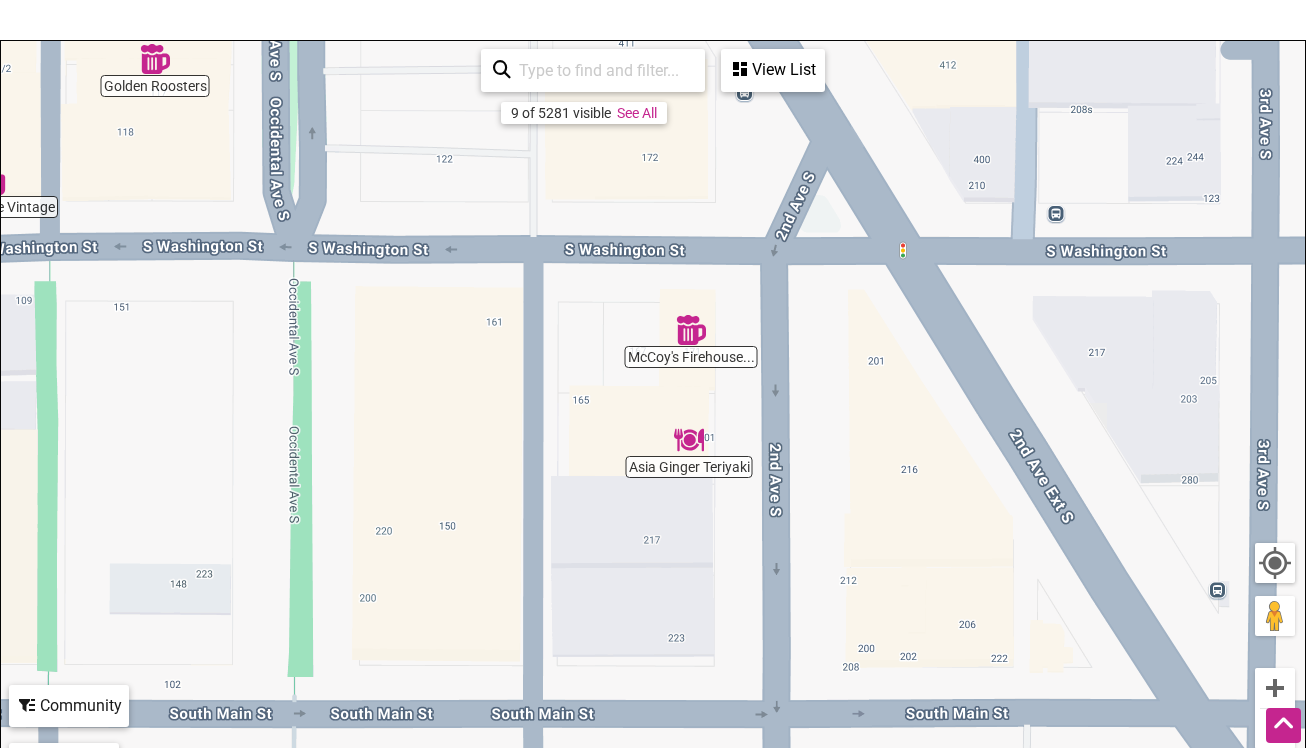 drag, startPoint x: 935, startPoint y: 464, endPoint x: 760, endPoint y: 136, distance: 371.7647 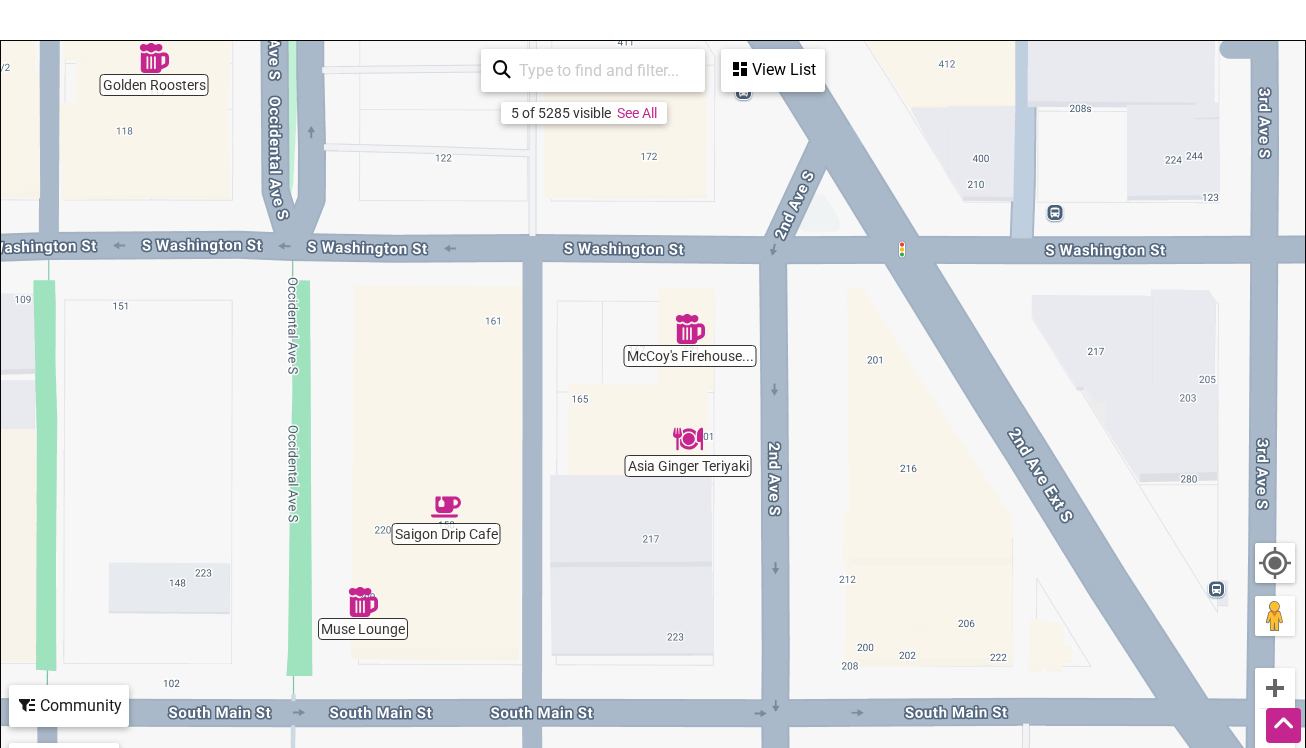 click on "View List" at bounding box center (773, 70) 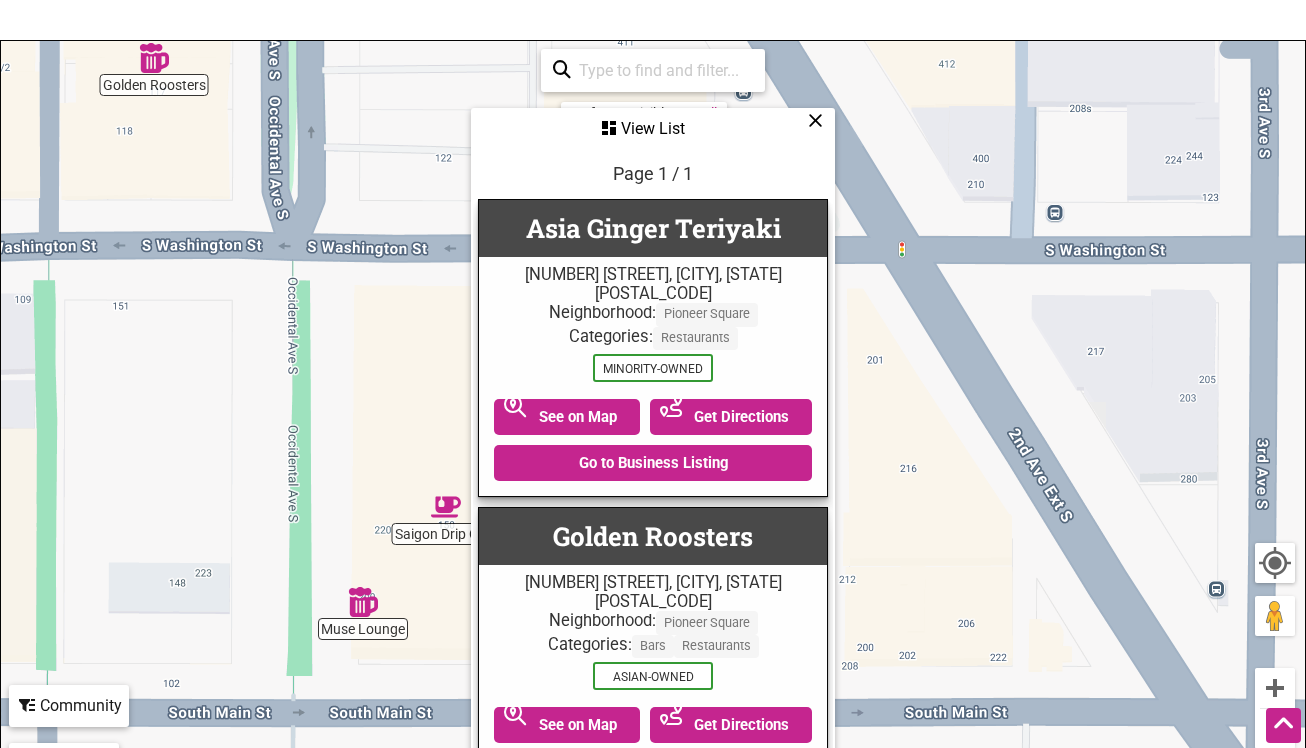 click at bounding box center [815, 120] 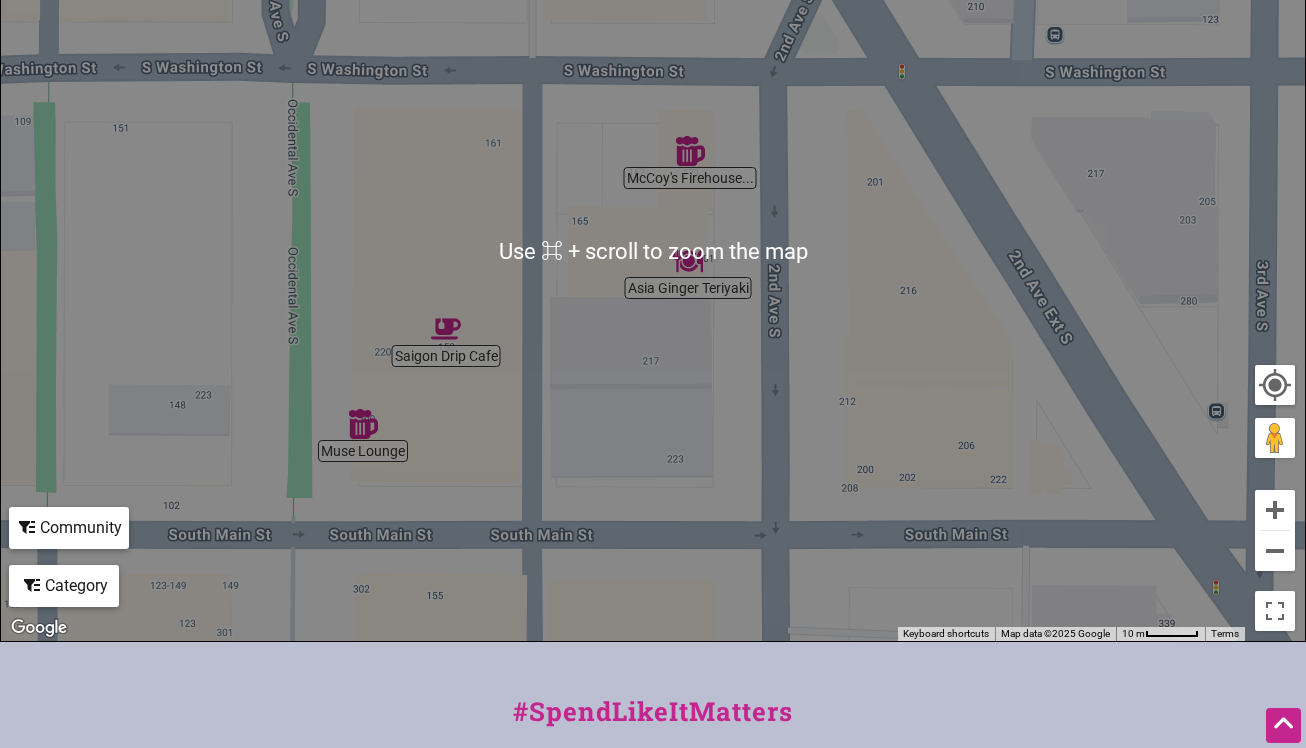 scroll, scrollTop: 441, scrollLeft: 0, axis: vertical 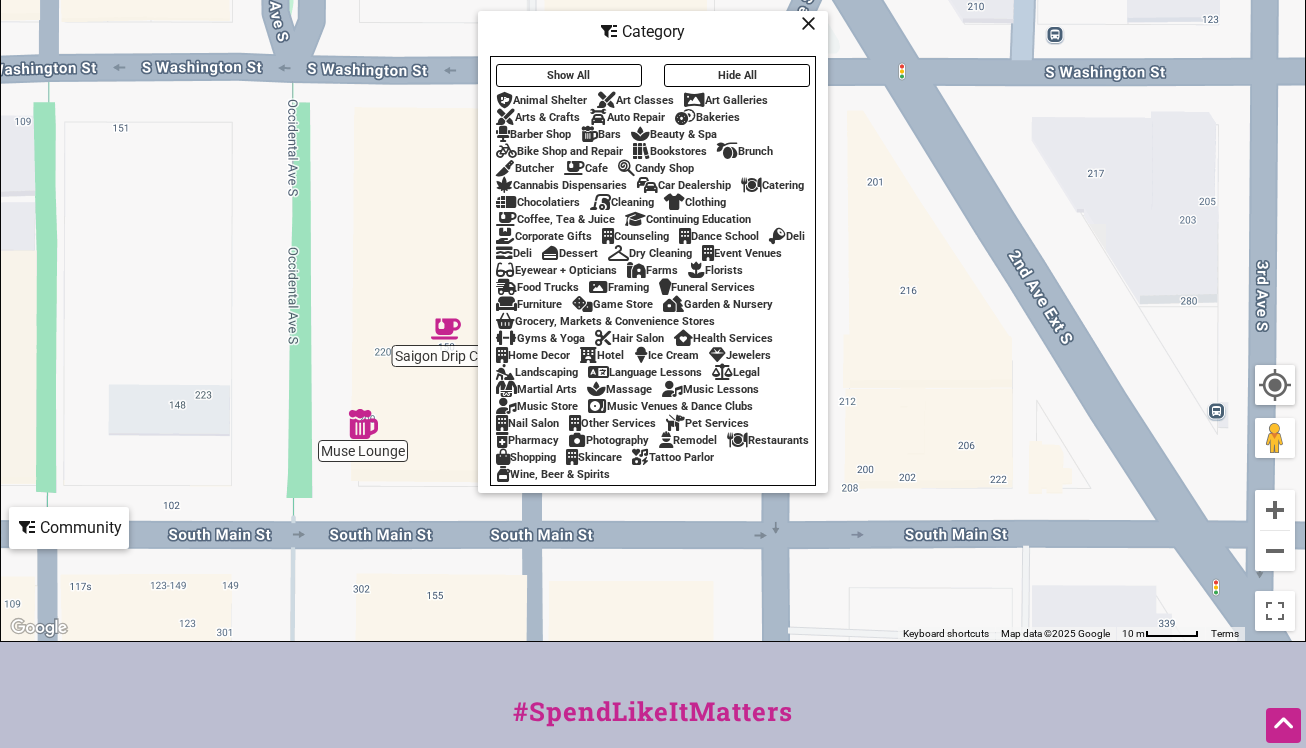 click on "Hide All" at bounding box center (737, 75) 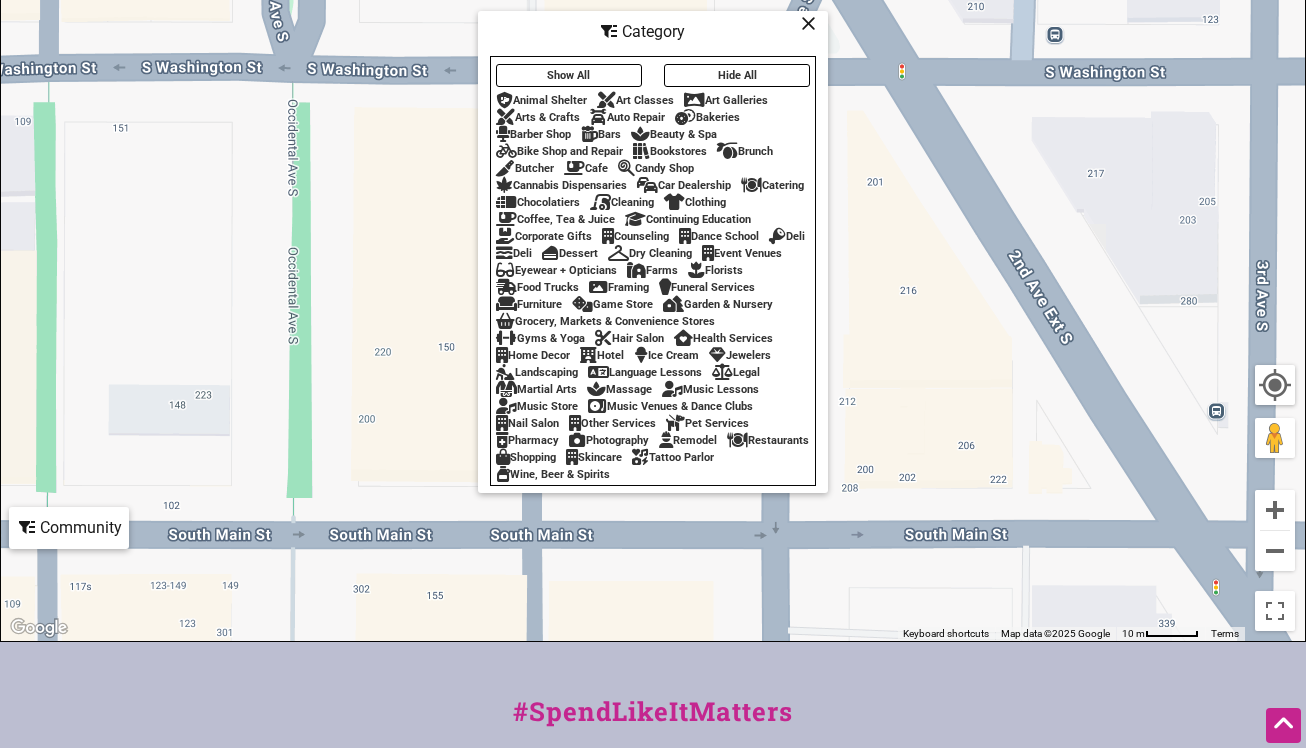 click on "Art Galleries" at bounding box center [726, 100] 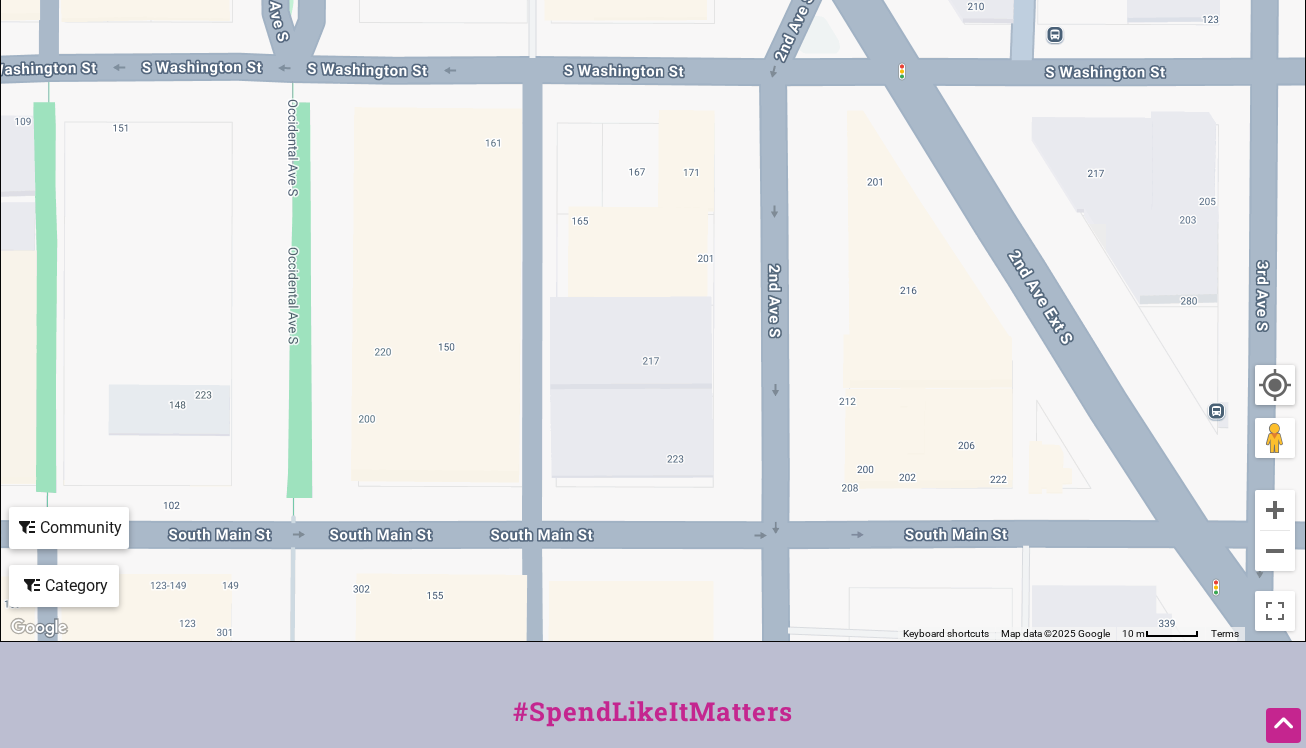 click on "Category" at bounding box center [773, -108] 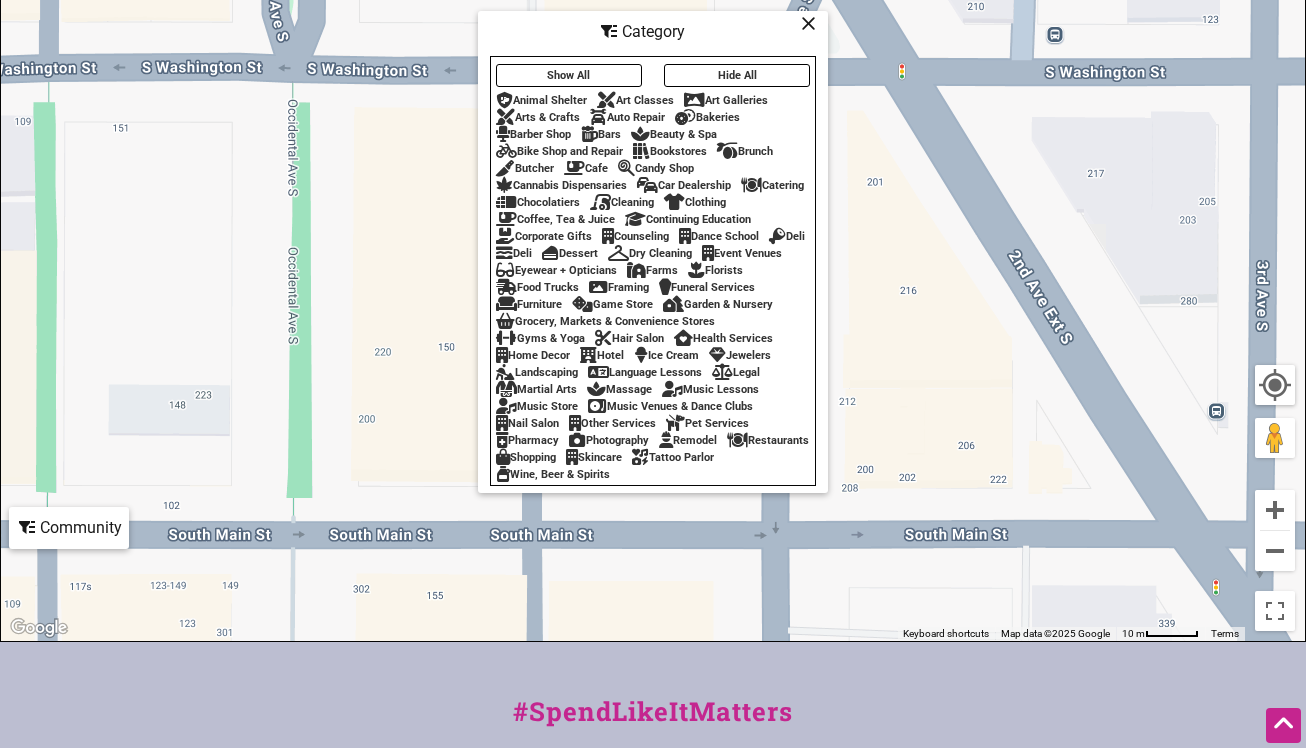 click on "Show All" at bounding box center [569, 75] 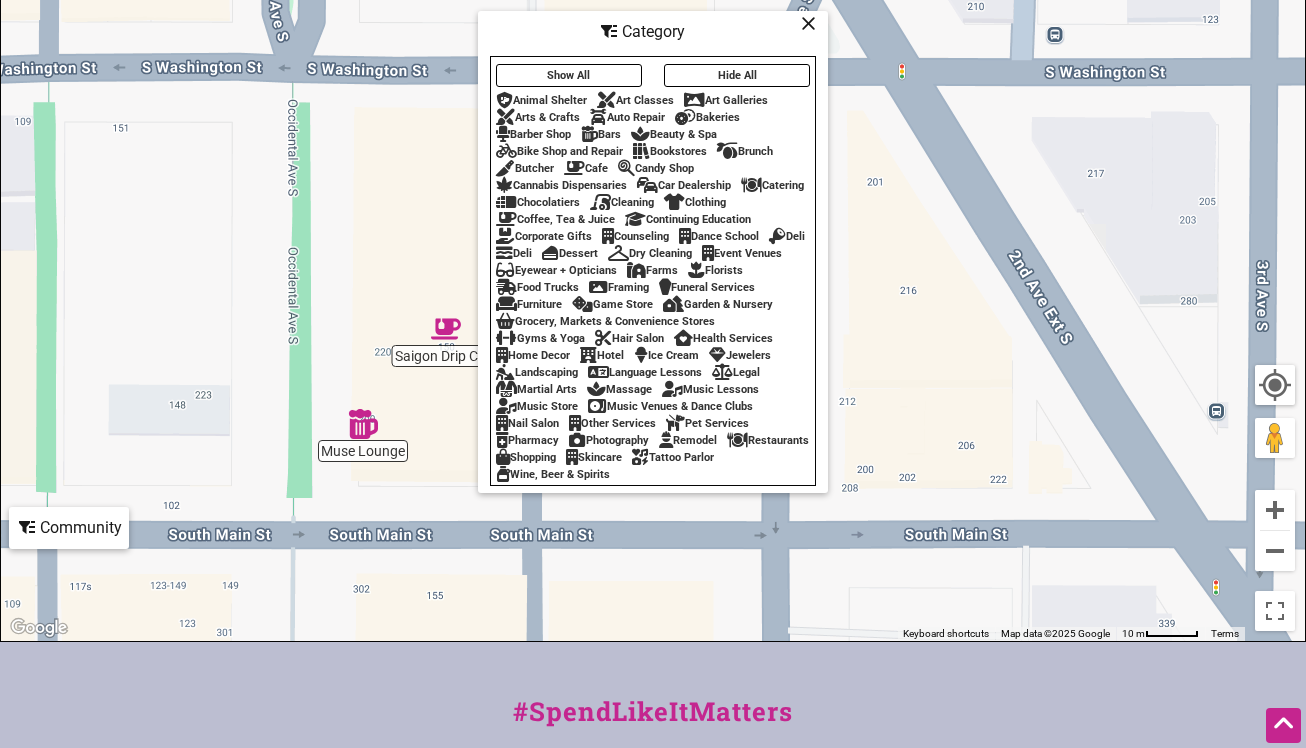 click on "To navigate, press the arrow keys." at bounding box center [653, 252] 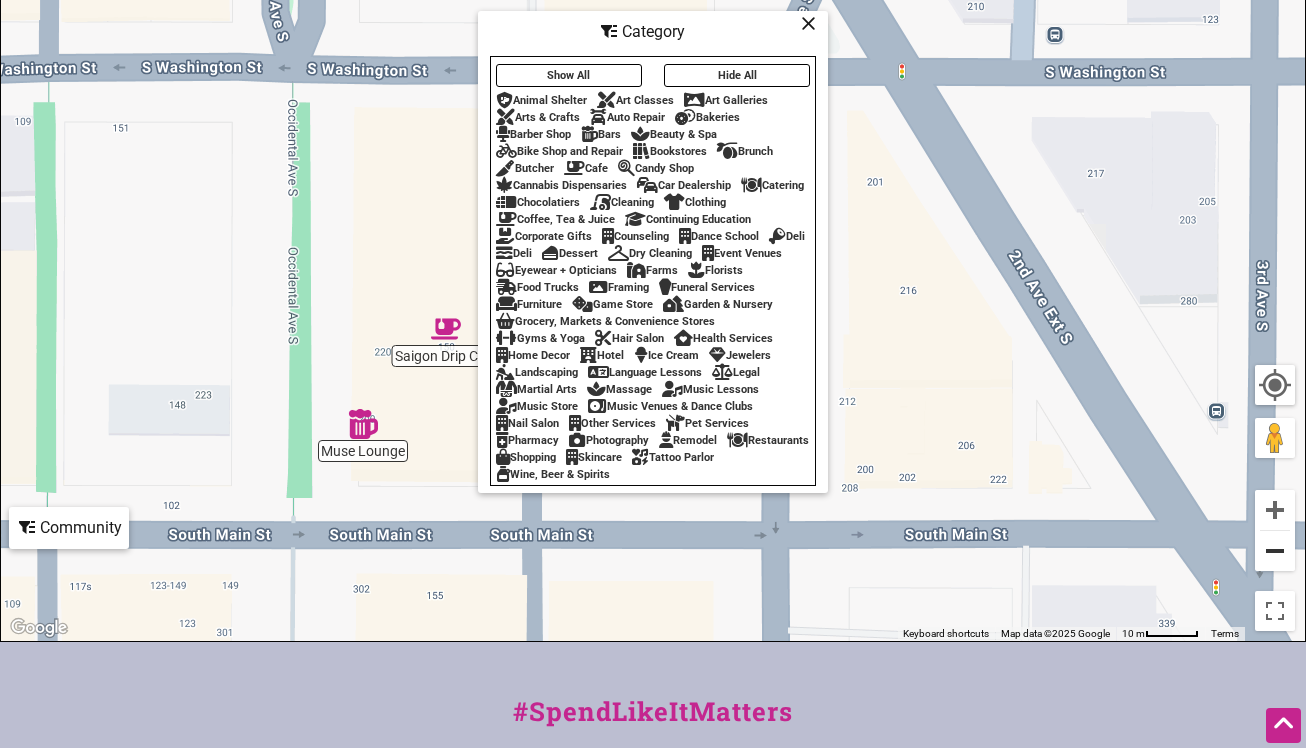 click at bounding box center (1275, 551) 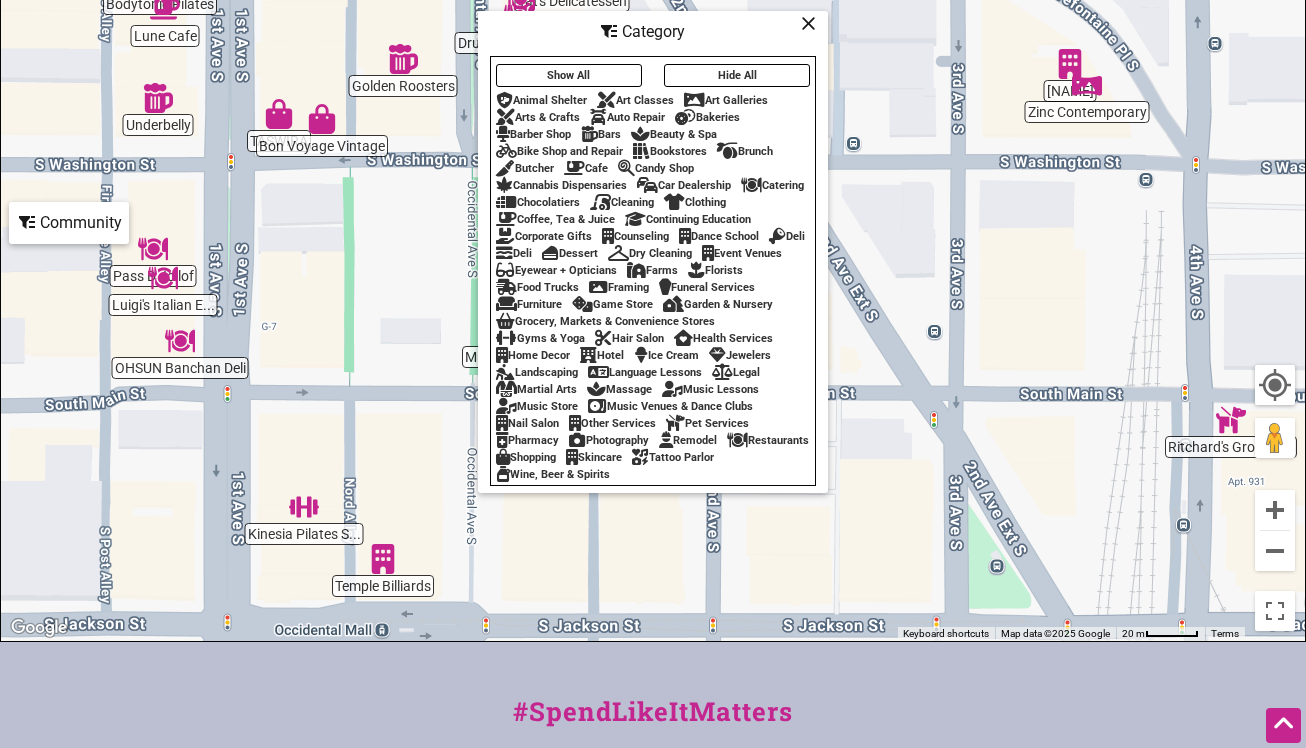click at bounding box center [808, 23] 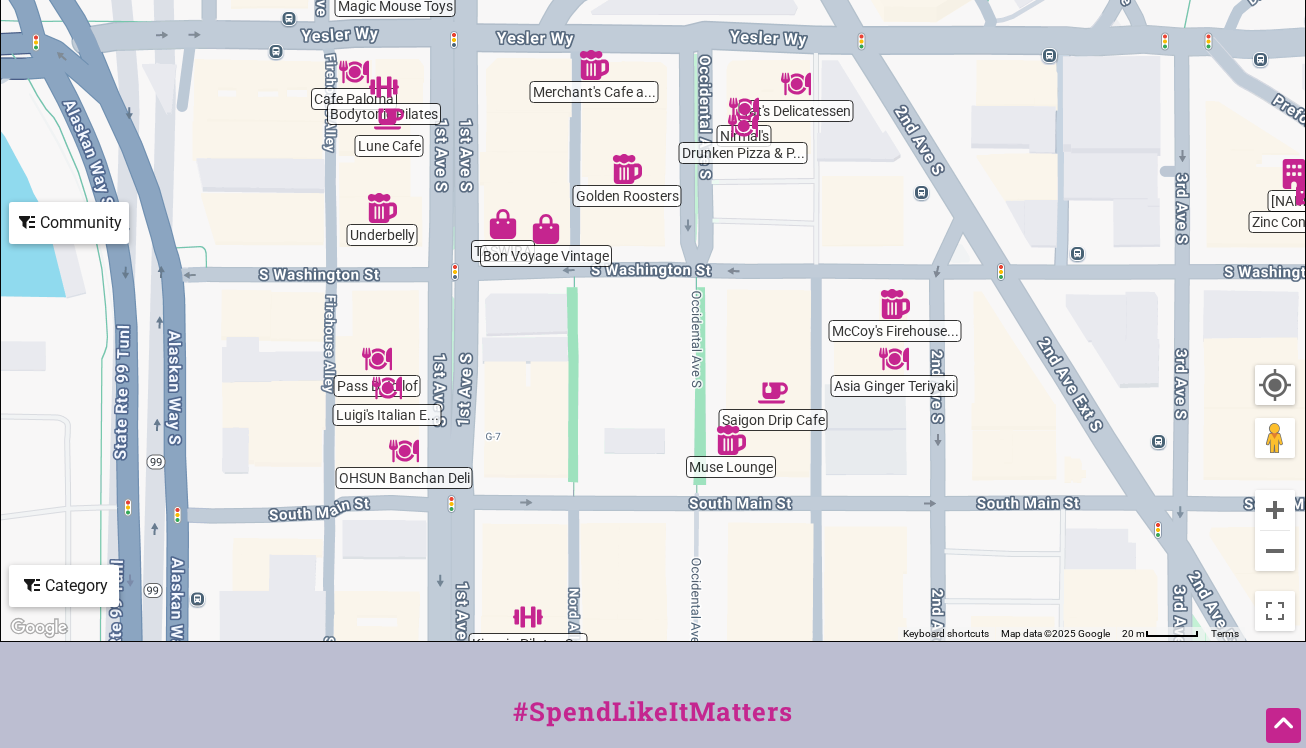 drag, startPoint x: 531, startPoint y: 236, endPoint x: 761, endPoint y: 366, distance: 264.1969 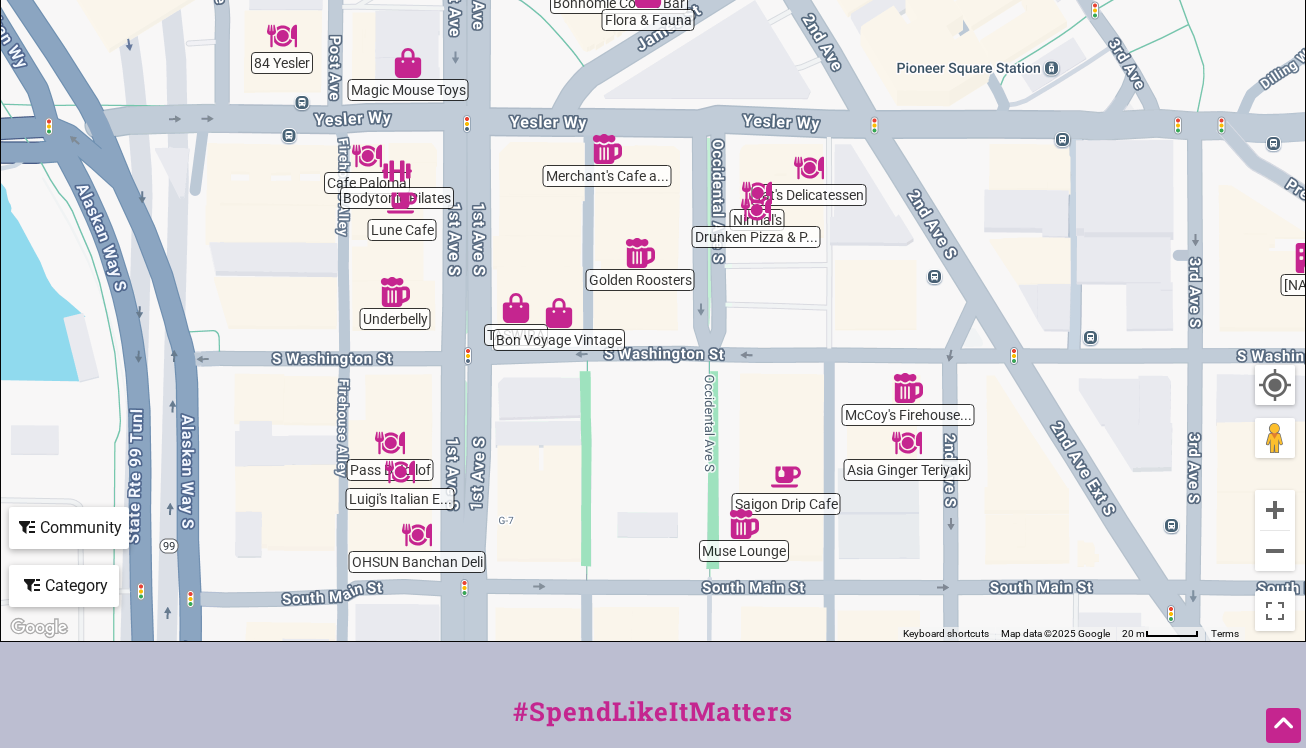 drag, startPoint x: 798, startPoint y: 299, endPoint x: 806, endPoint y: 362, distance: 63.505905 